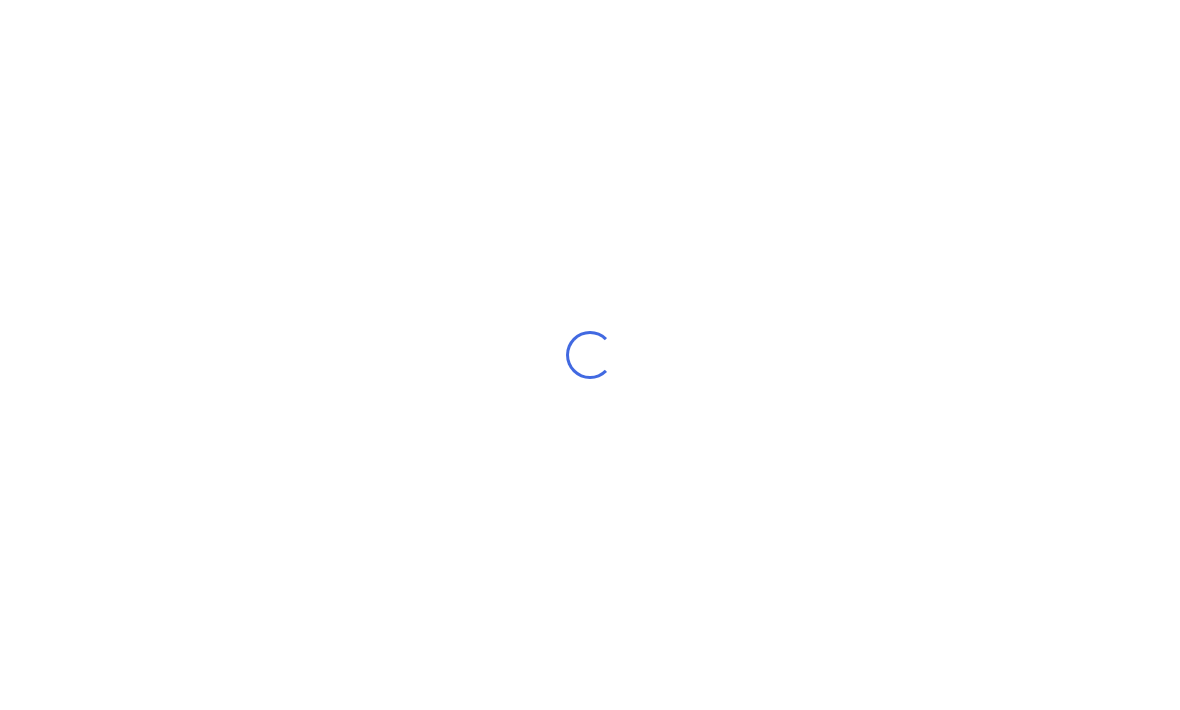 scroll, scrollTop: 0, scrollLeft: 0, axis: both 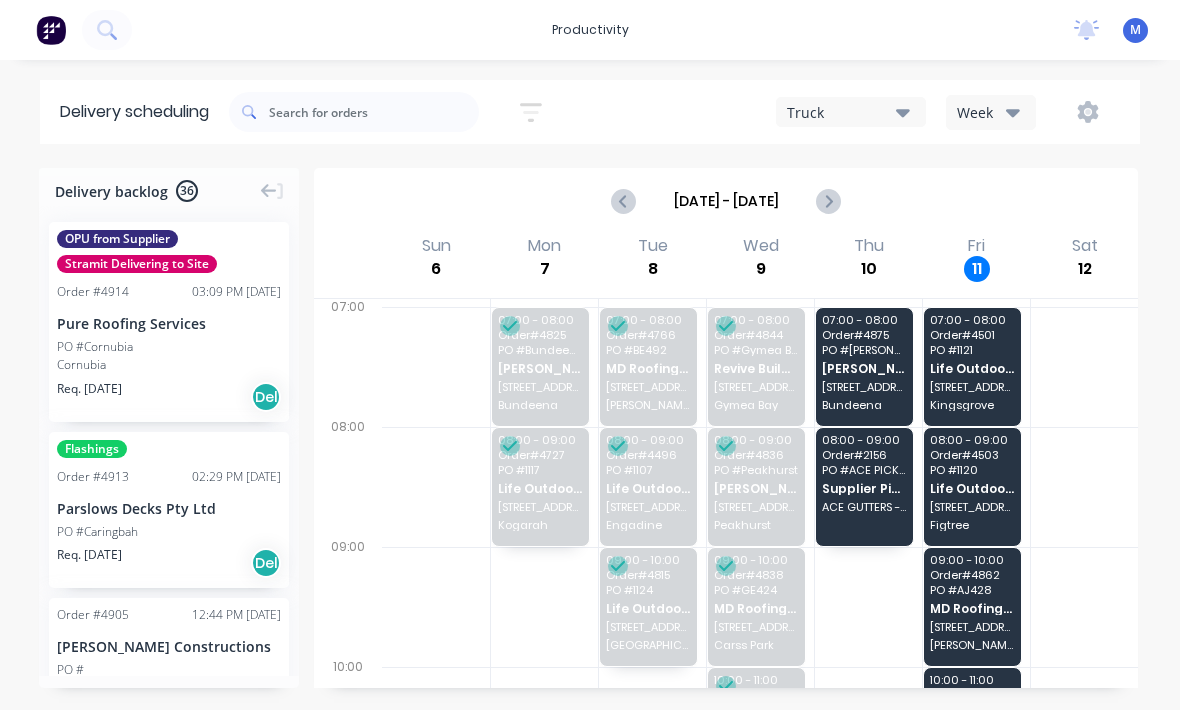 click on "Life Outdoors Pty Ltd" at bounding box center (972, 368) 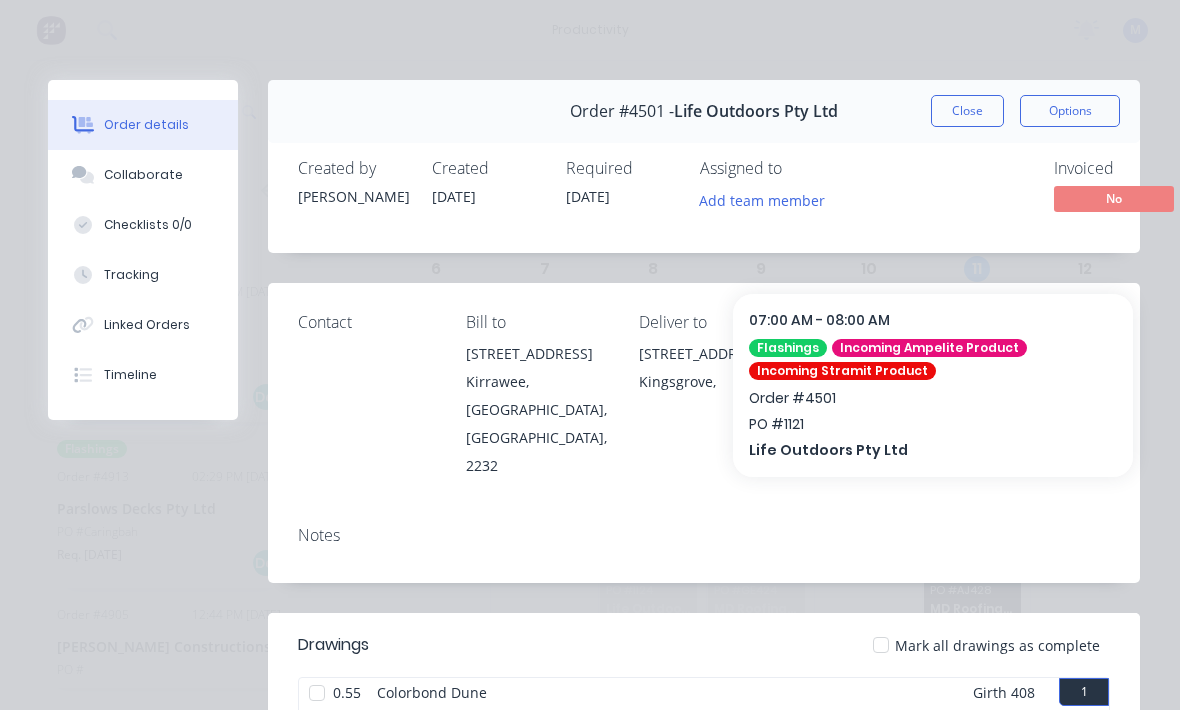 click on "Close" at bounding box center [967, 111] 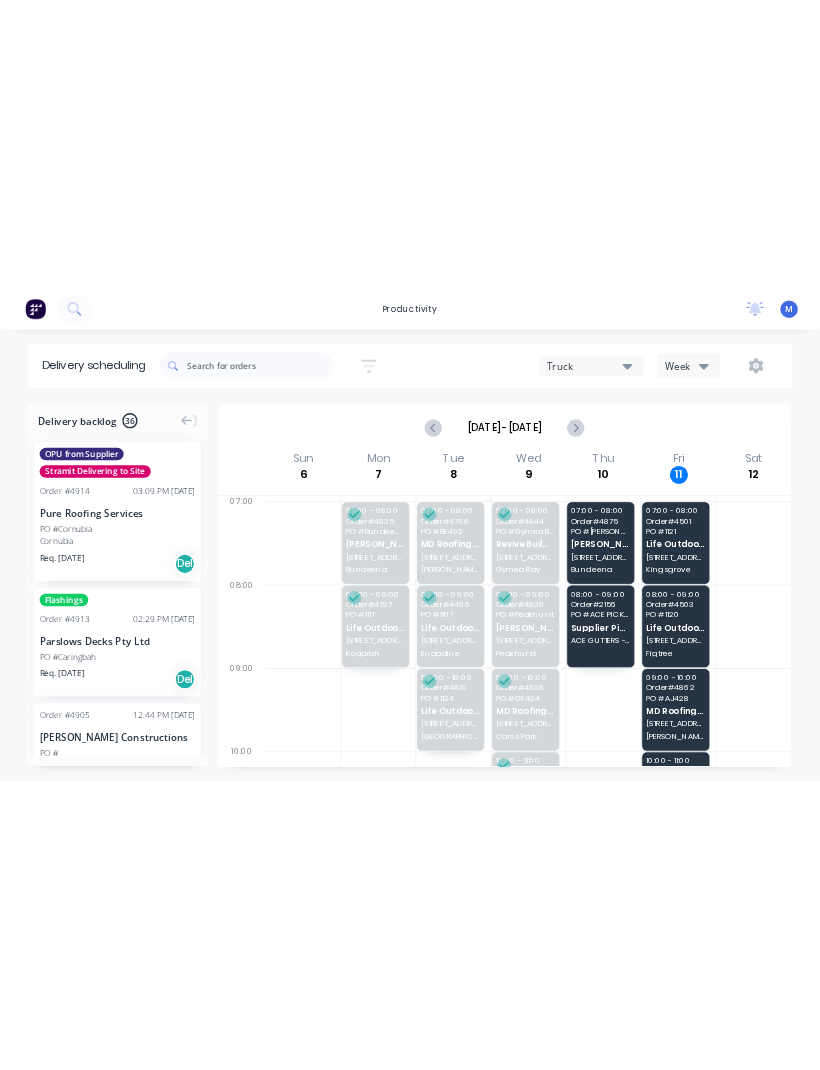 scroll, scrollTop: 0, scrollLeft: 0, axis: both 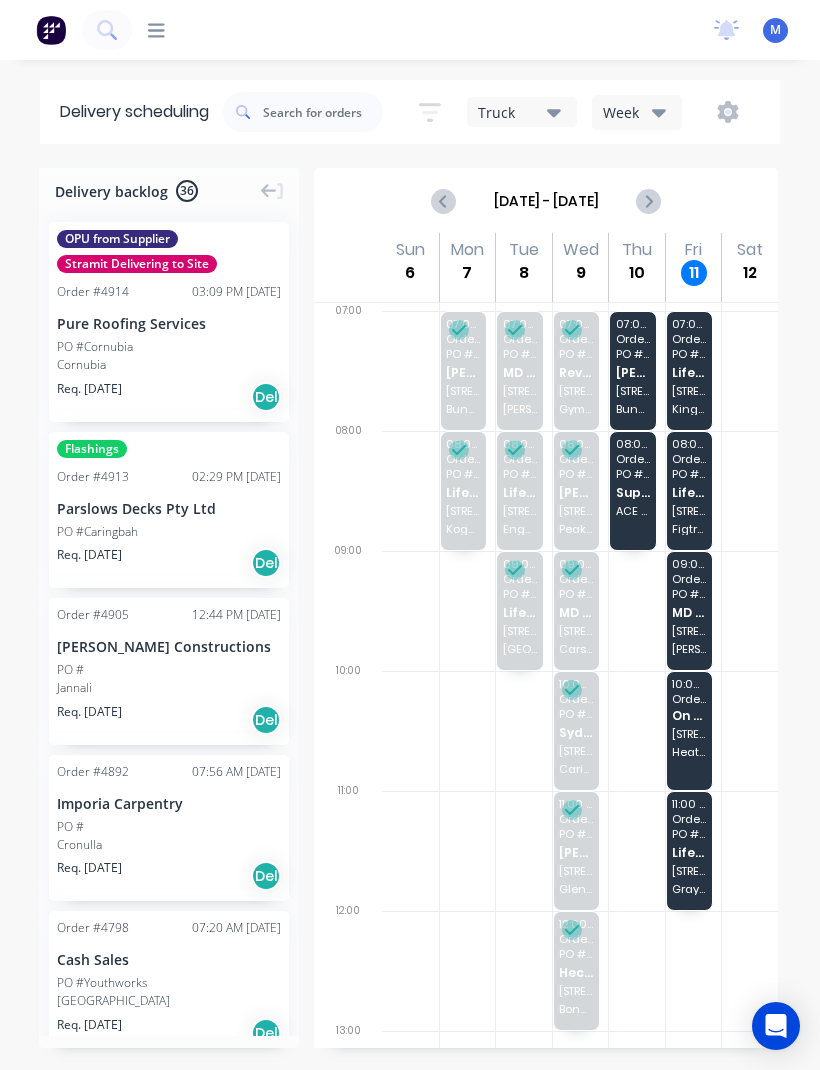 click on "PO # AJ428" at bounding box center (689, 594) 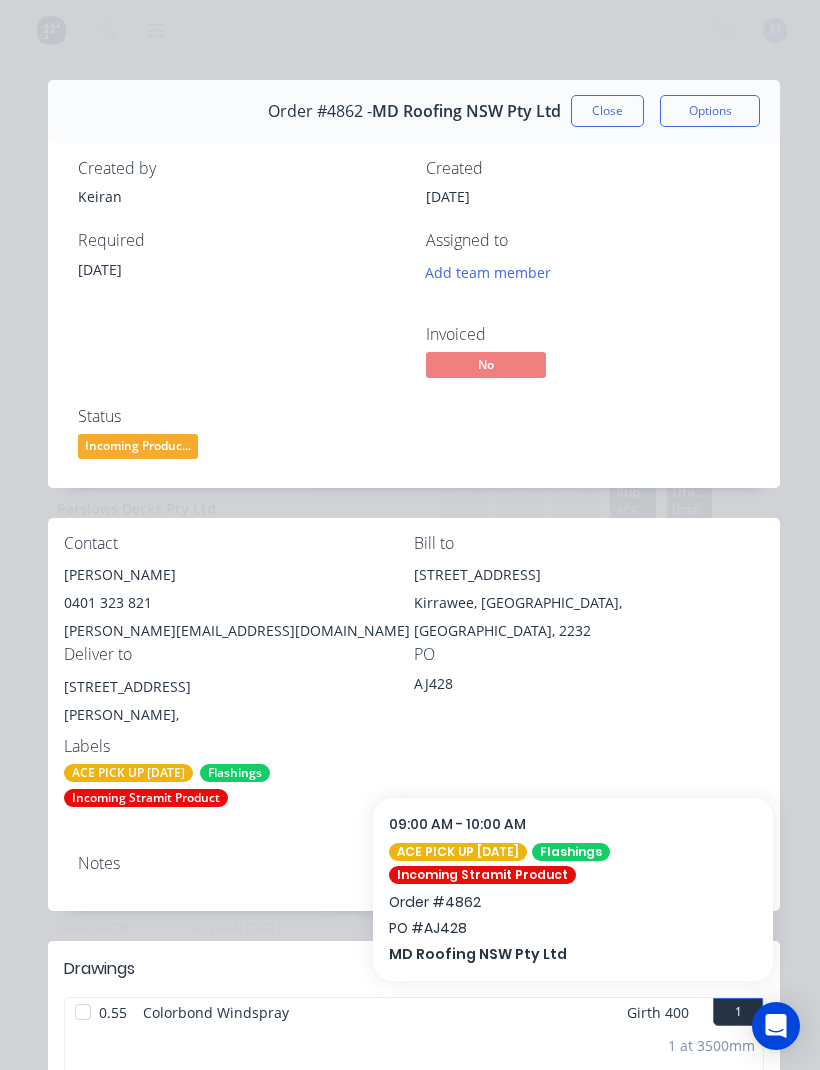 scroll, scrollTop: 0, scrollLeft: 0, axis: both 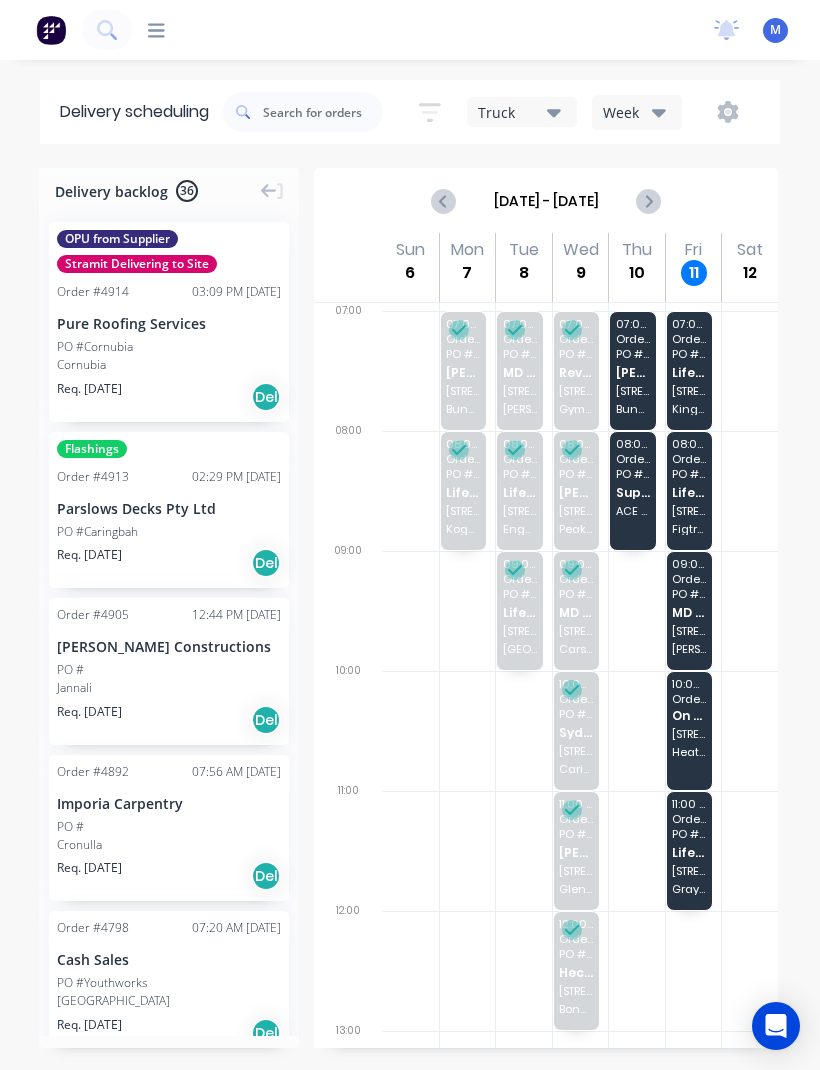 click on "[STREET_ADDRESS]" at bounding box center (689, 734) 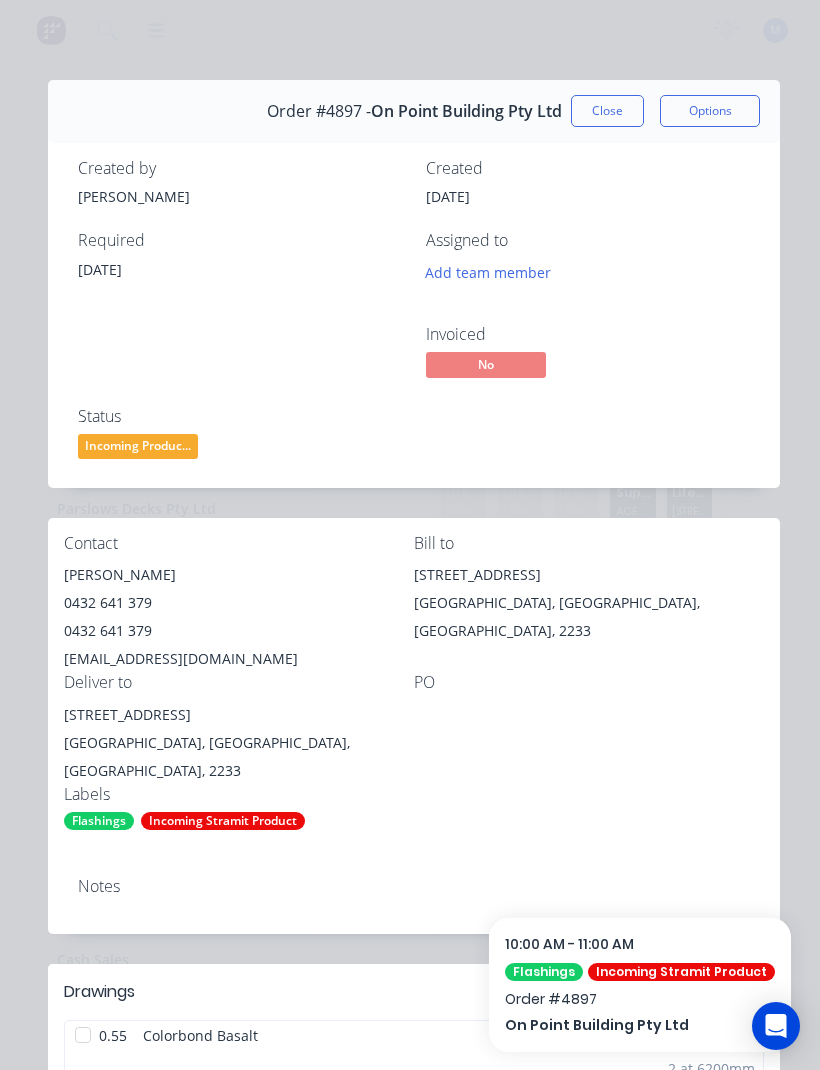 scroll, scrollTop: 0, scrollLeft: 0, axis: both 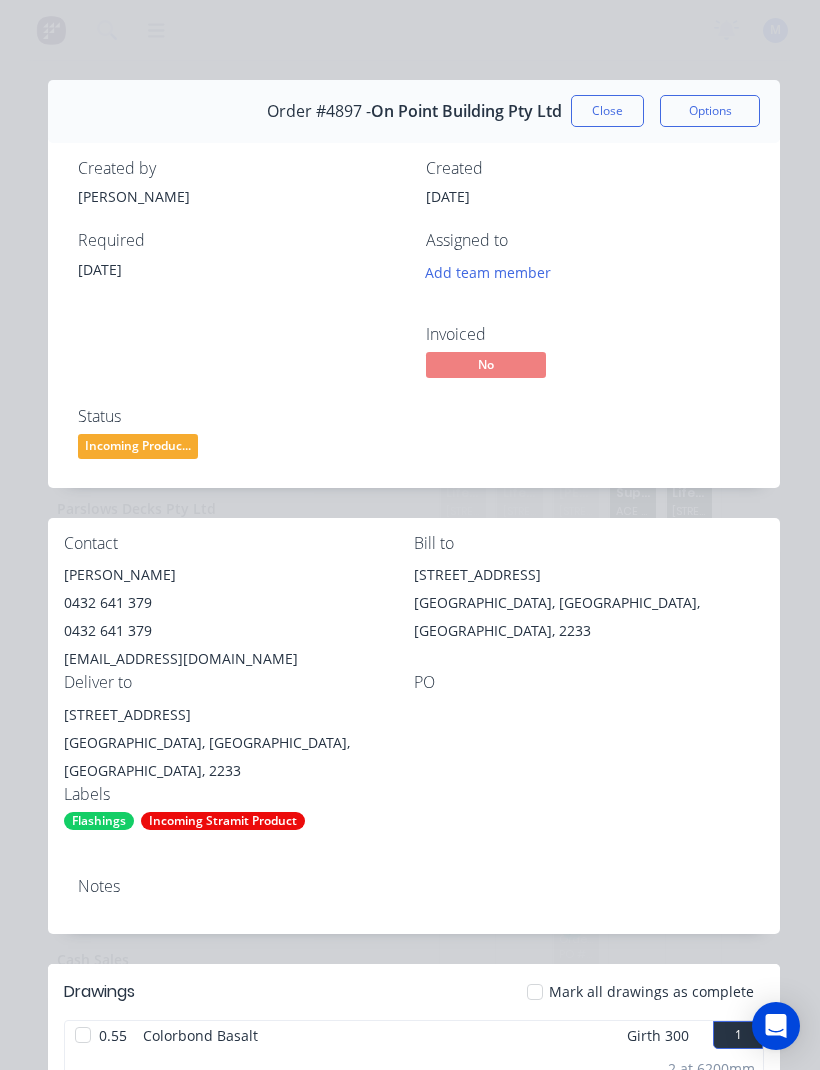 click on "Close" at bounding box center (607, 111) 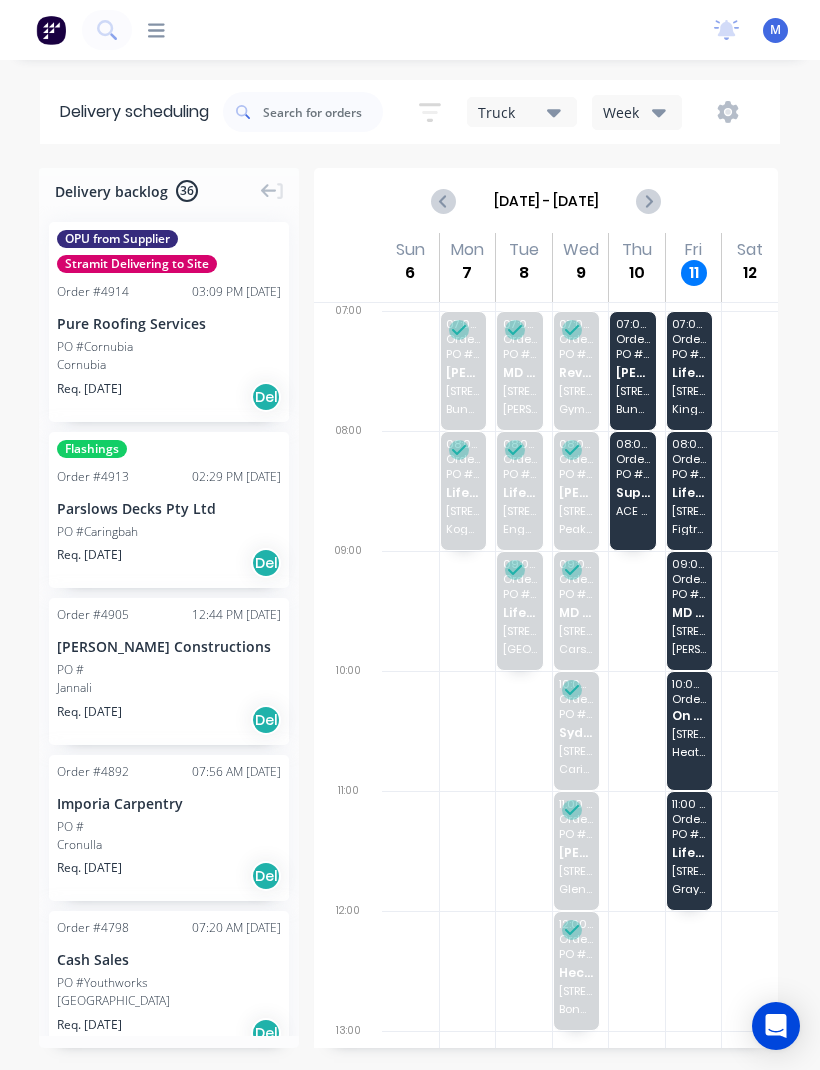 click on "[STREET_ADDRESS]" at bounding box center [689, 391] 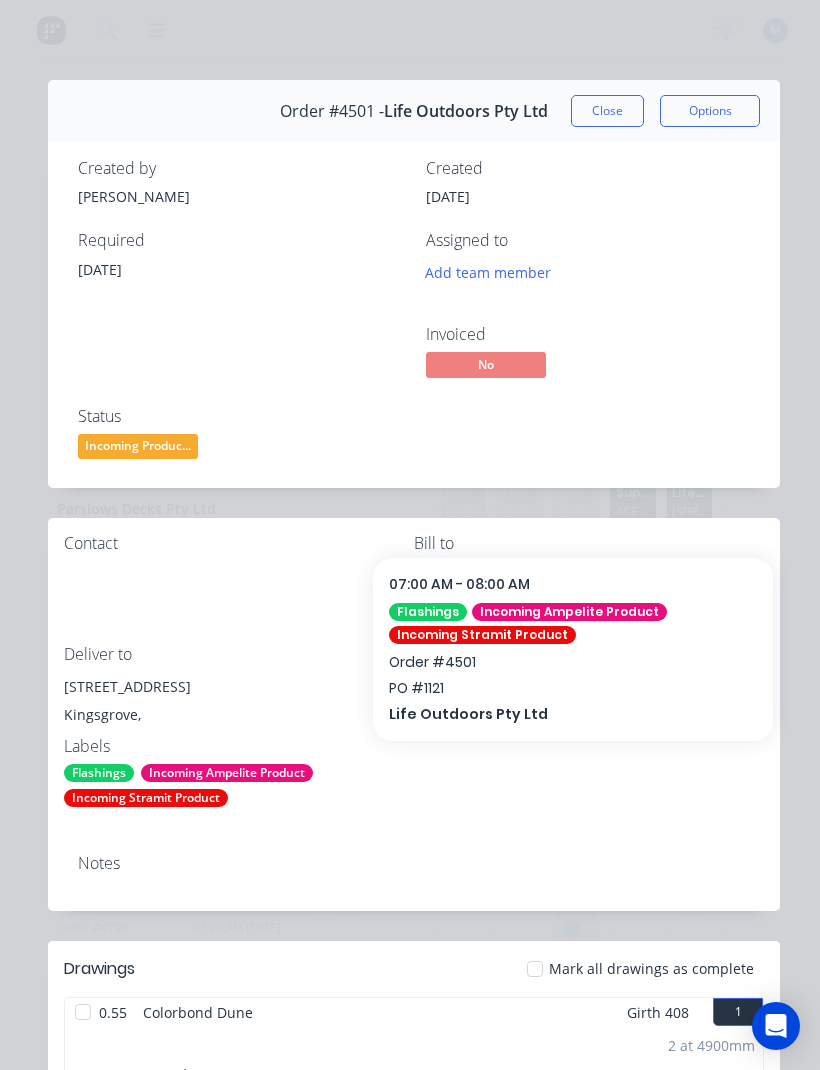 click on "Close" at bounding box center (607, 111) 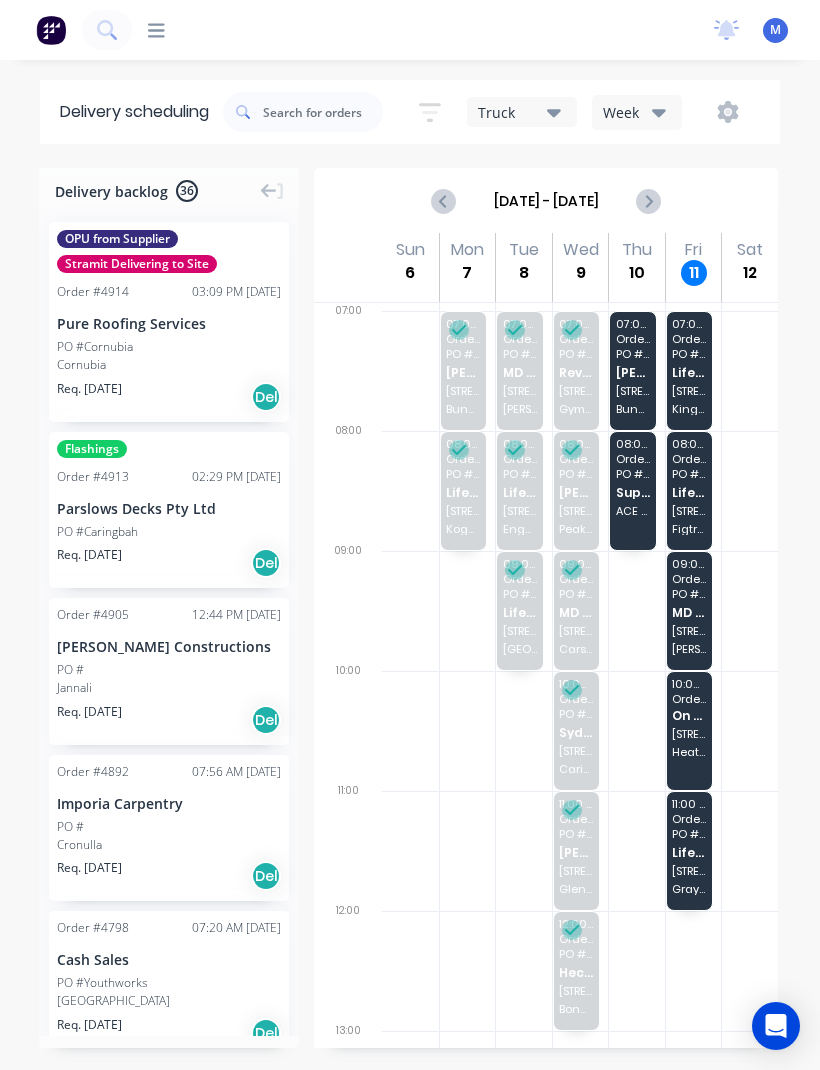 click on "MD Roofing NSW Pty Ltd" at bounding box center (689, 612) 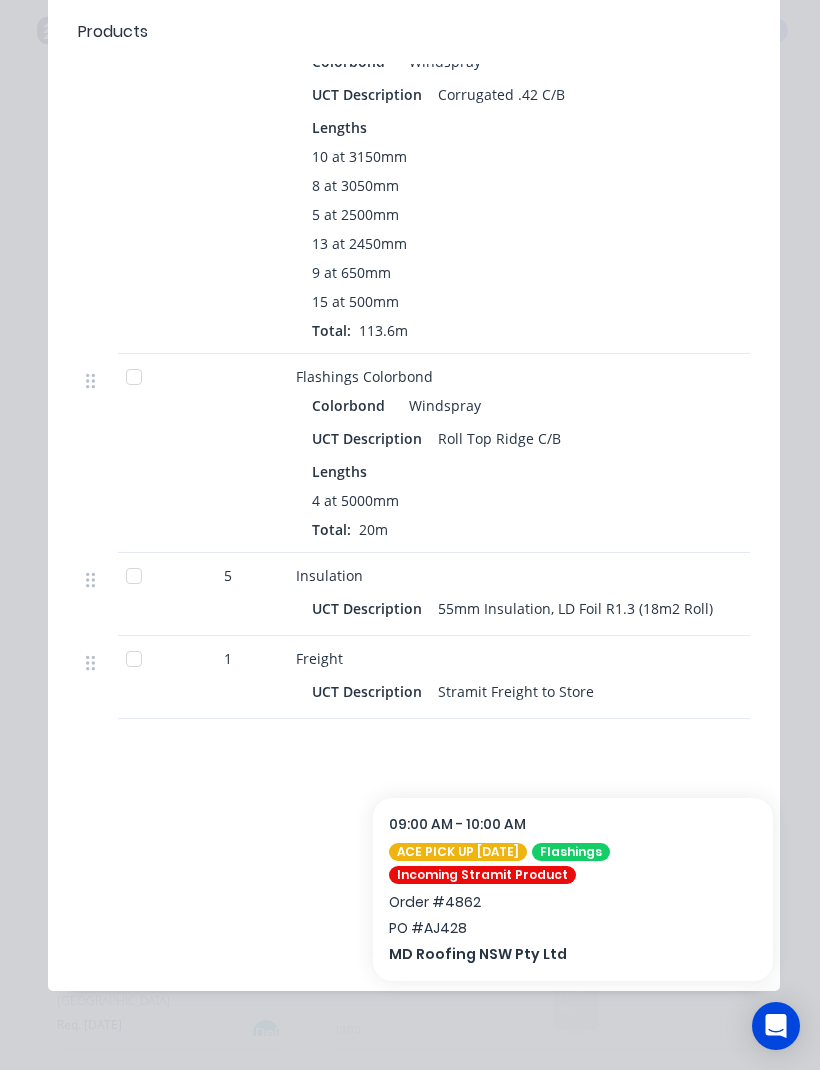 scroll, scrollTop: 2688, scrollLeft: 0, axis: vertical 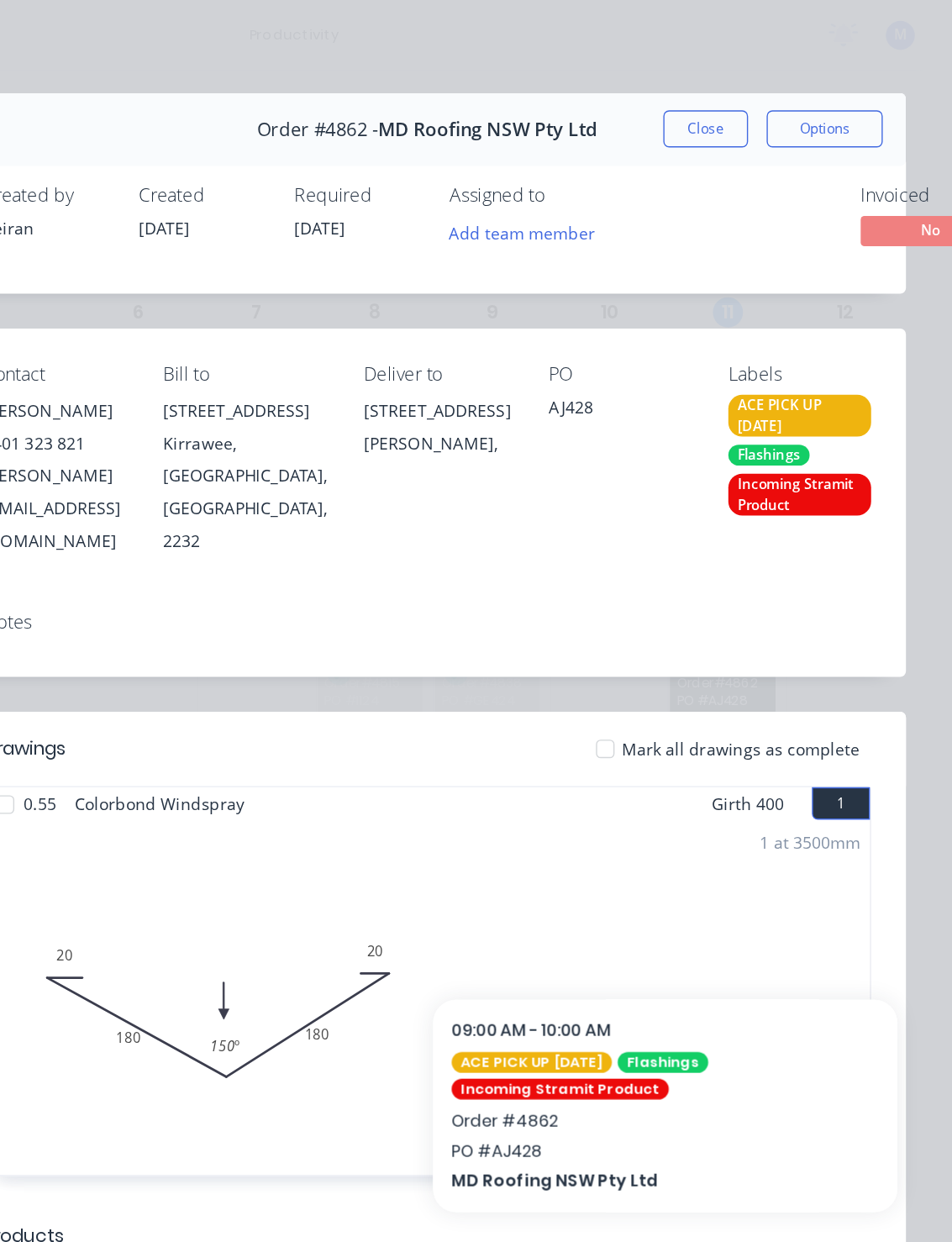 click on "Close" at bounding box center [773, 93] 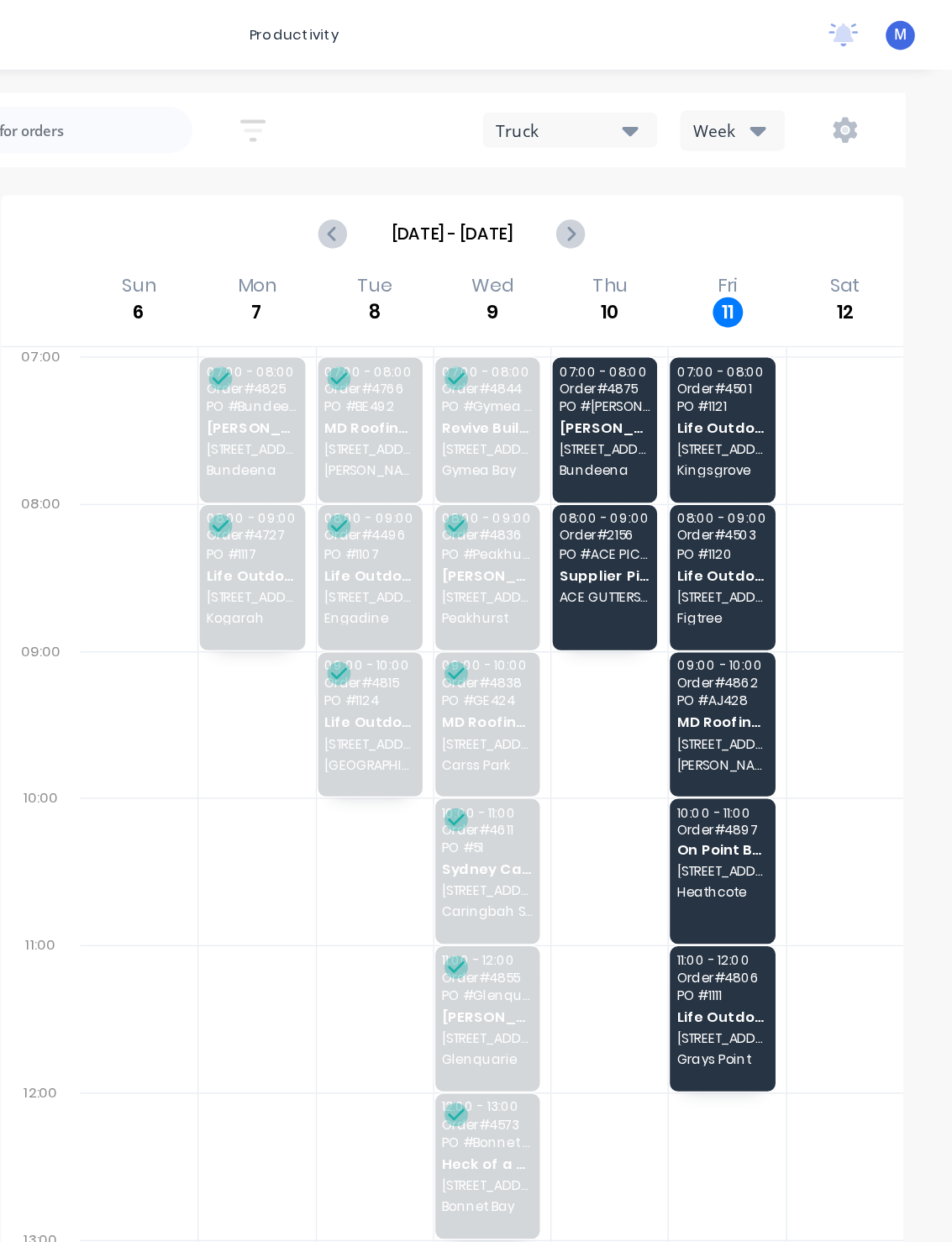 click on "Life Outdoors Pty Ltd" at bounding box center (786, 416) 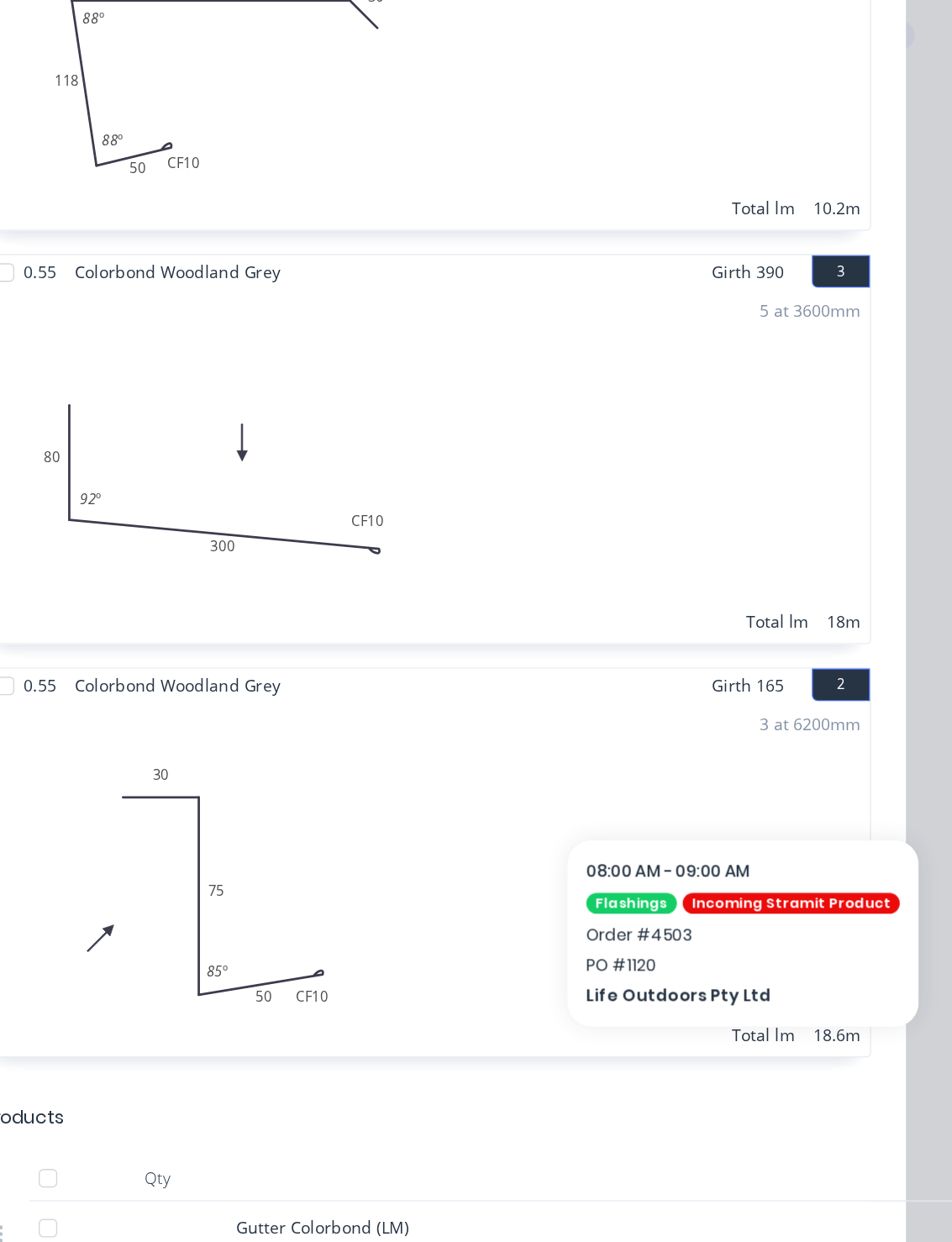 scroll, scrollTop: 691, scrollLeft: 0, axis: vertical 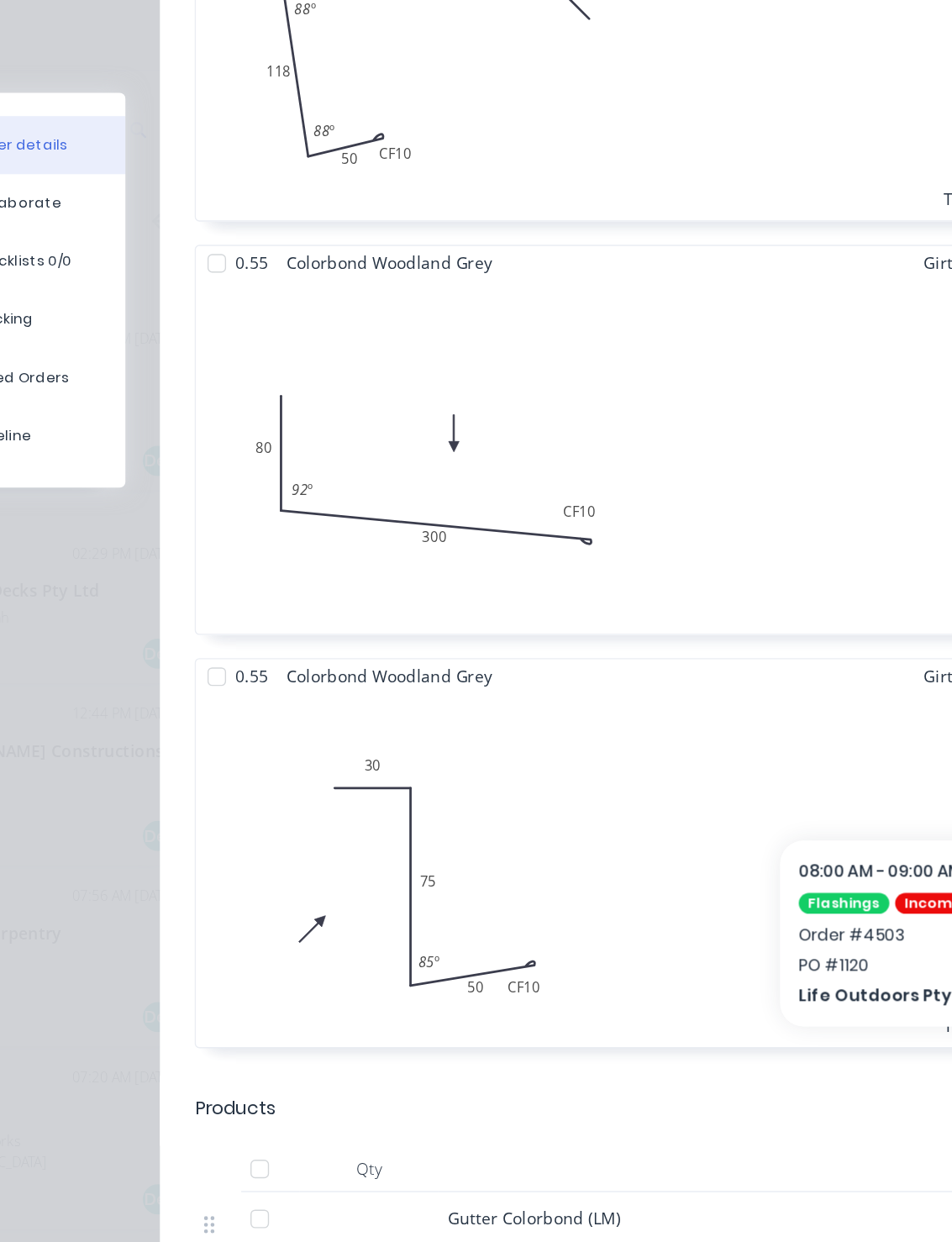 click at bounding box center (266, 191) 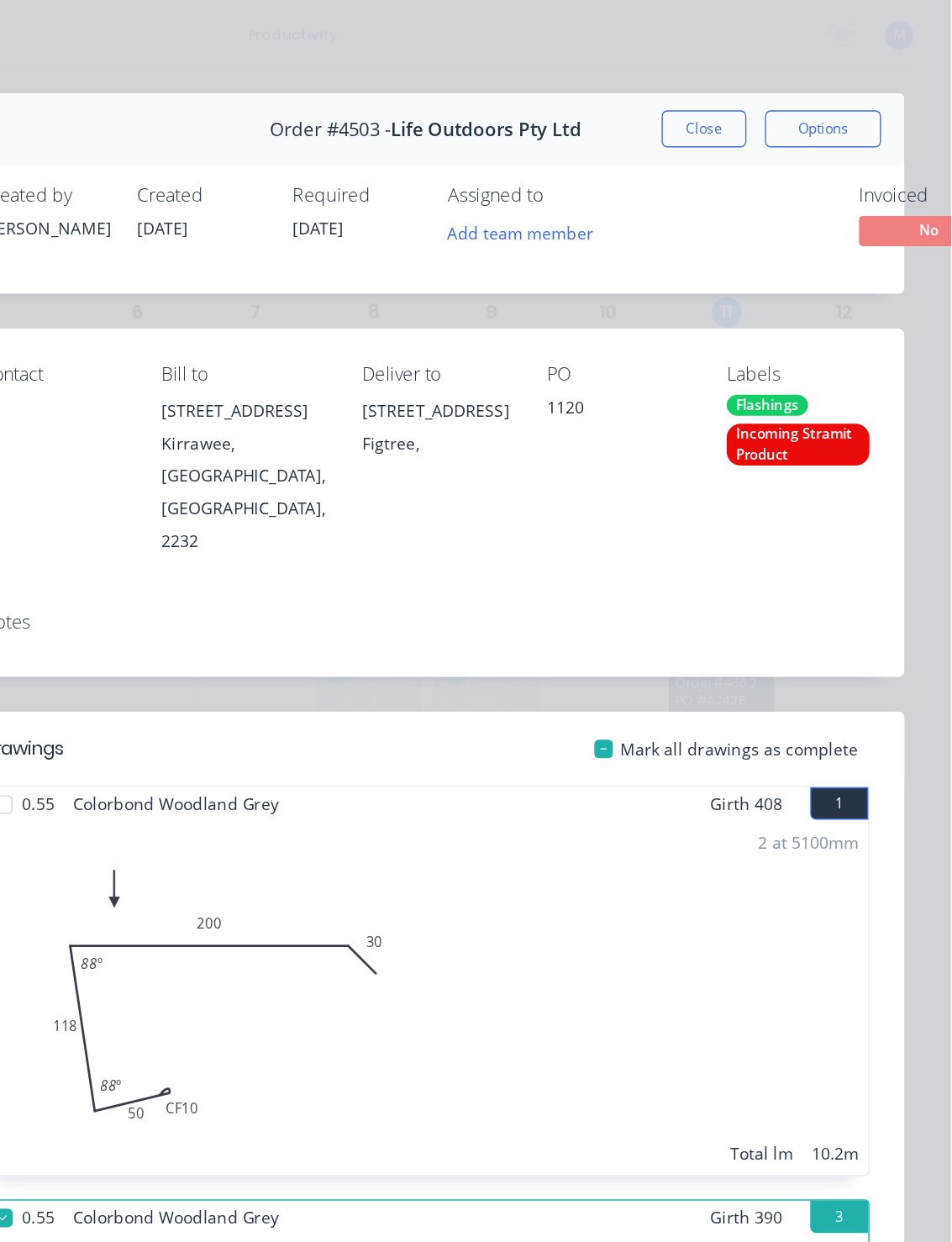 scroll, scrollTop: 0, scrollLeft: 0, axis: both 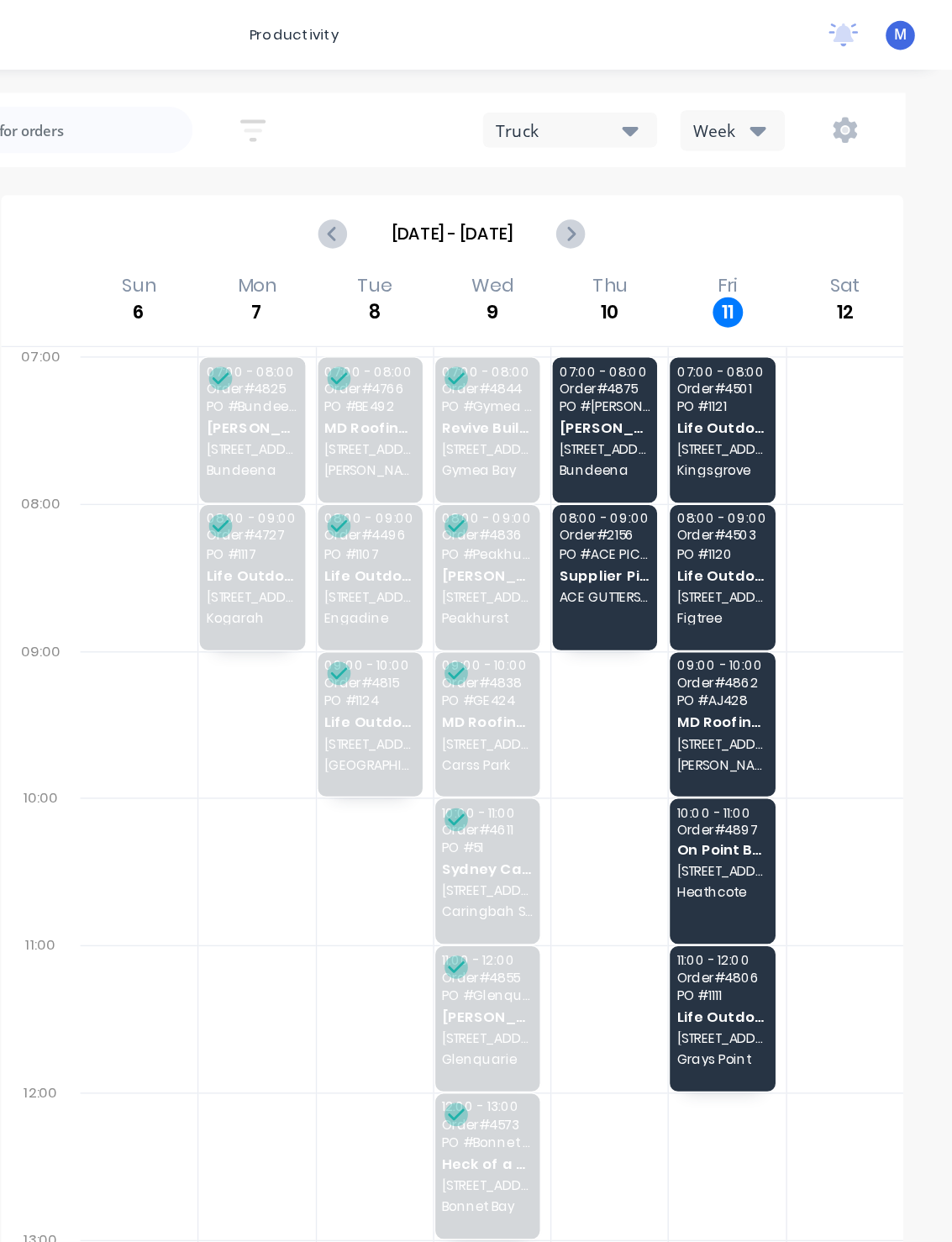 click on "[STREET_ADDRESS]" at bounding box center [786, 539] 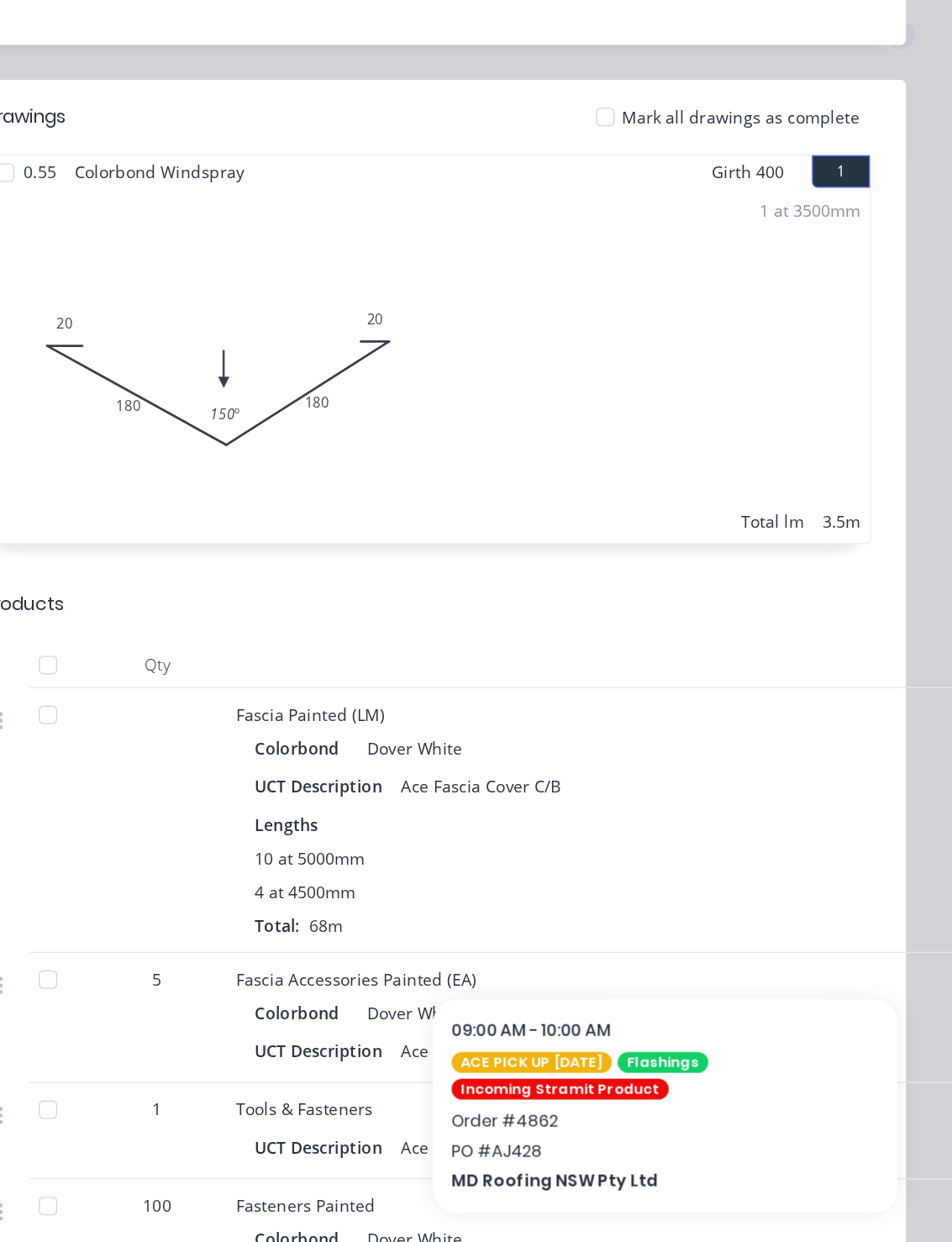 scroll, scrollTop: 450, scrollLeft: 0, axis: vertical 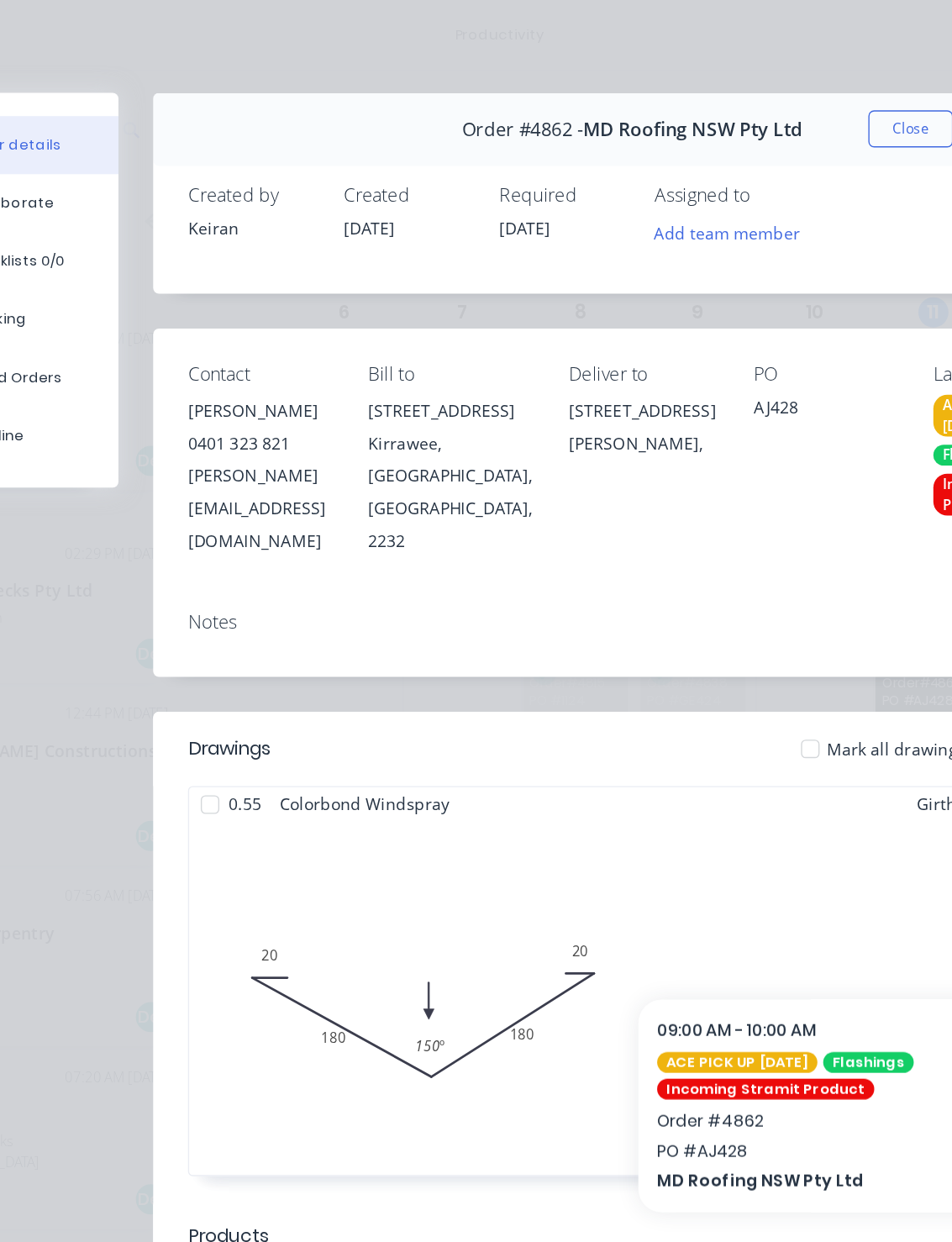 click on "Close" at bounding box center (773, 93) 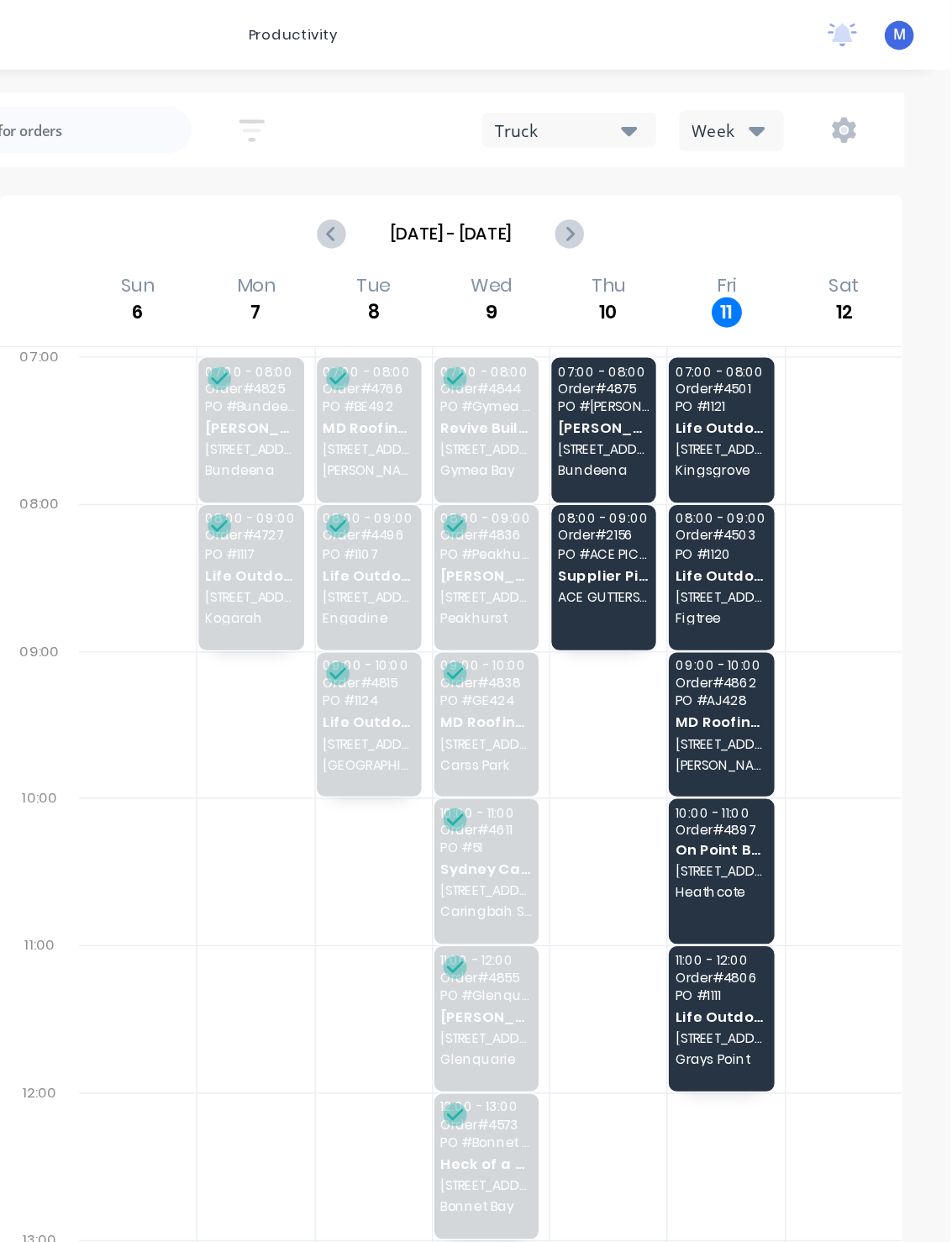 click on "[STREET_ADDRESS]" at bounding box center (786, 630) 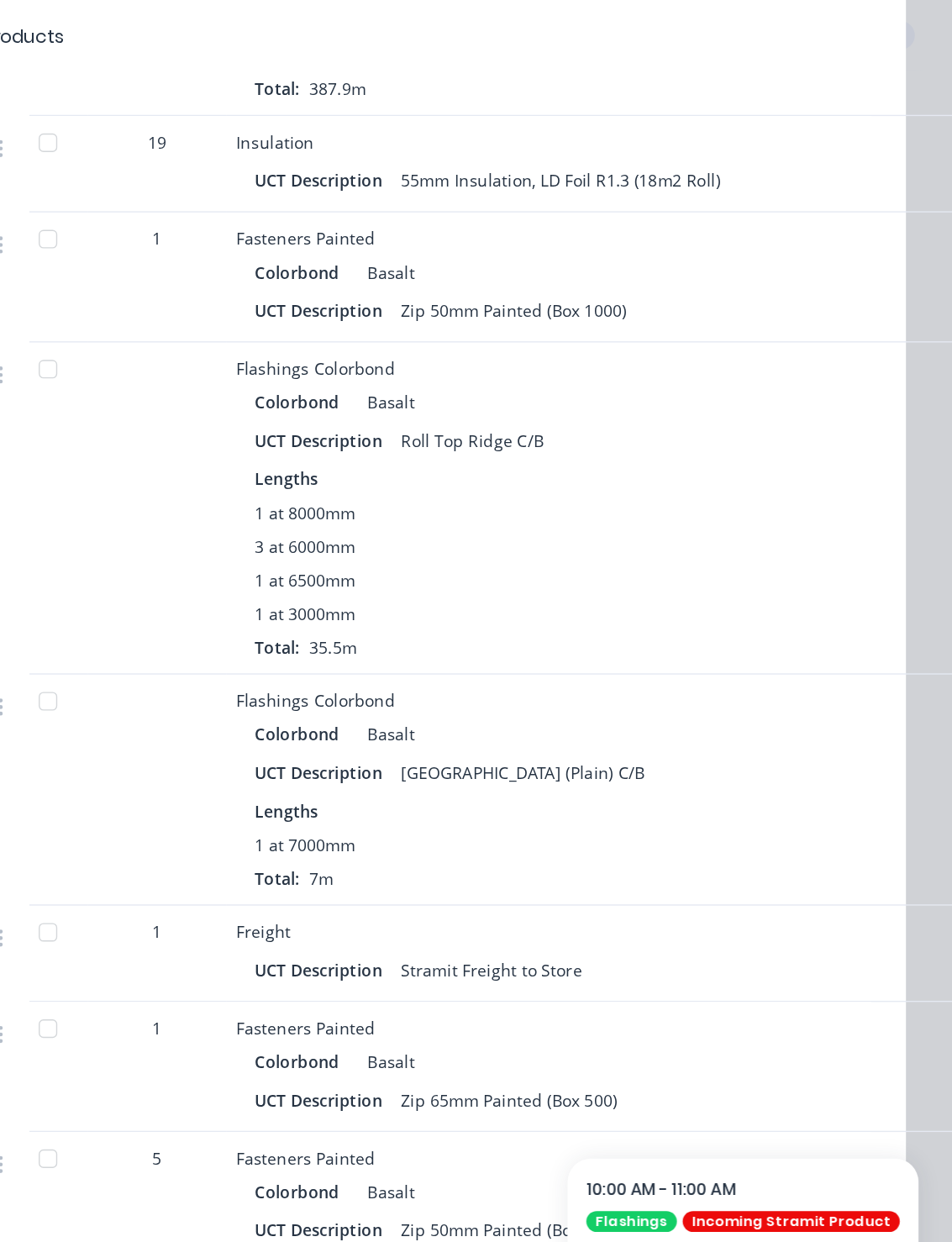 scroll, scrollTop: 1087, scrollLeft: 0, axis: vertical 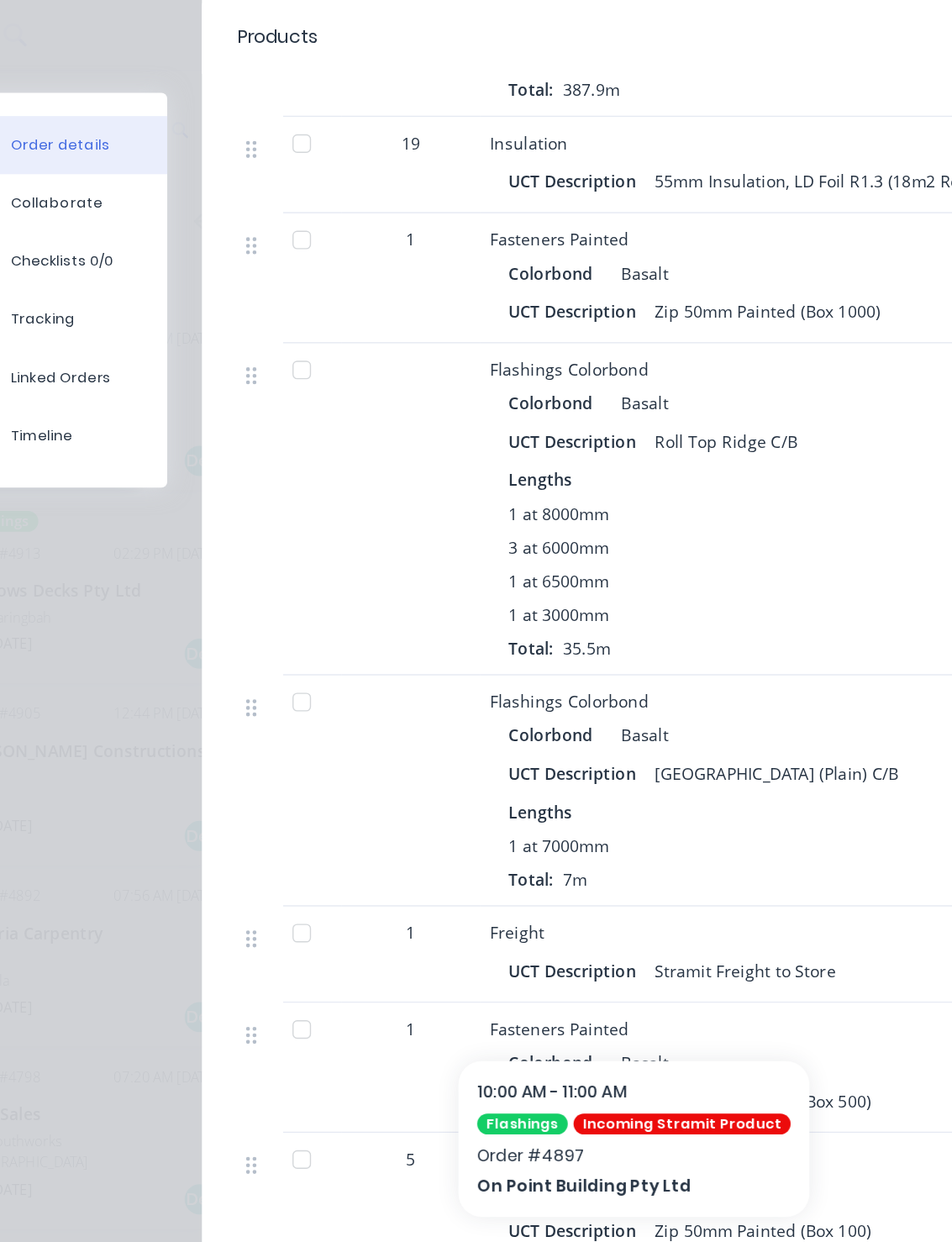 click at bounding box center [297, 268] 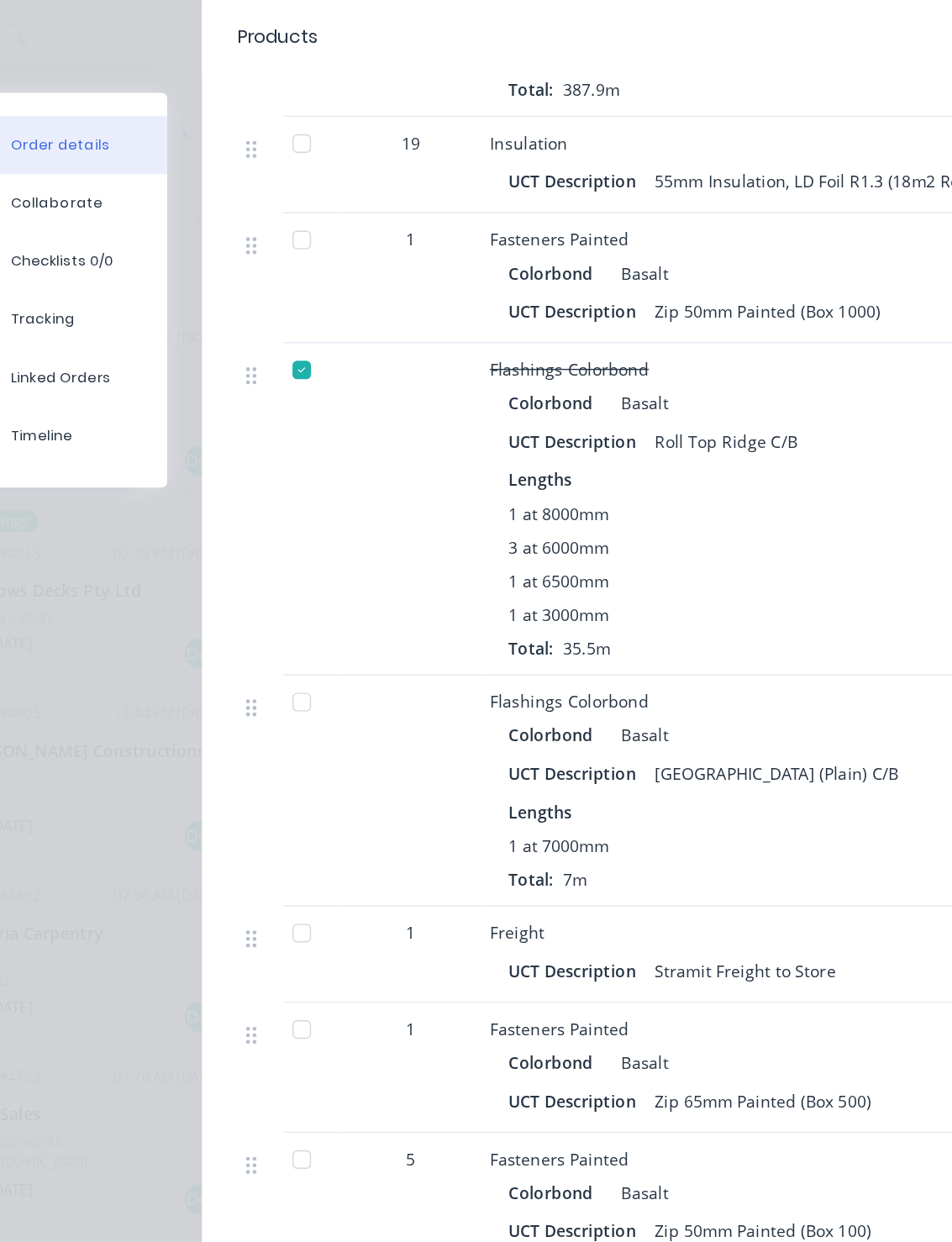 click at bounding box center [297, 508] 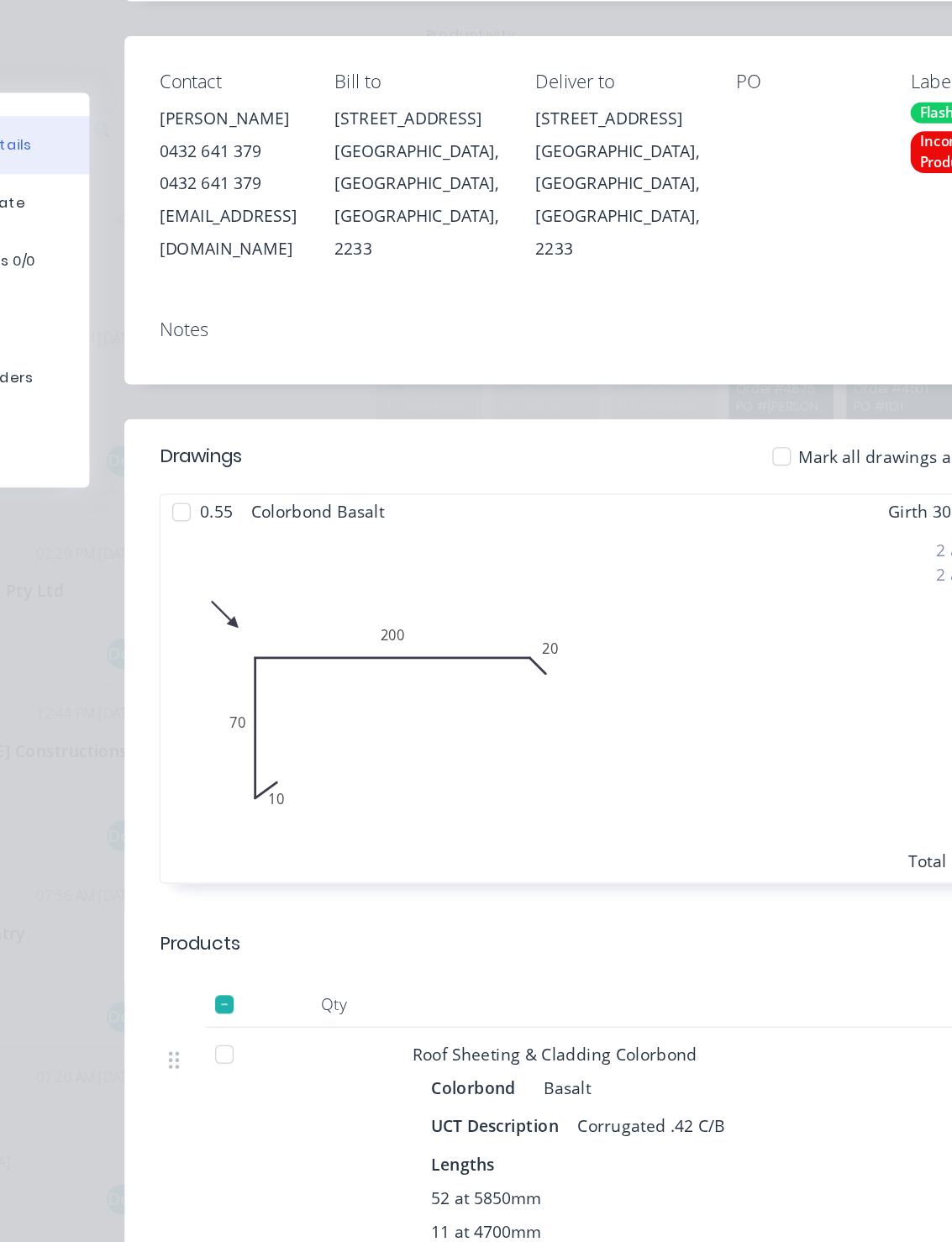 scroll, scrollTop: 209, scrollLeft: 0, axis: vertical 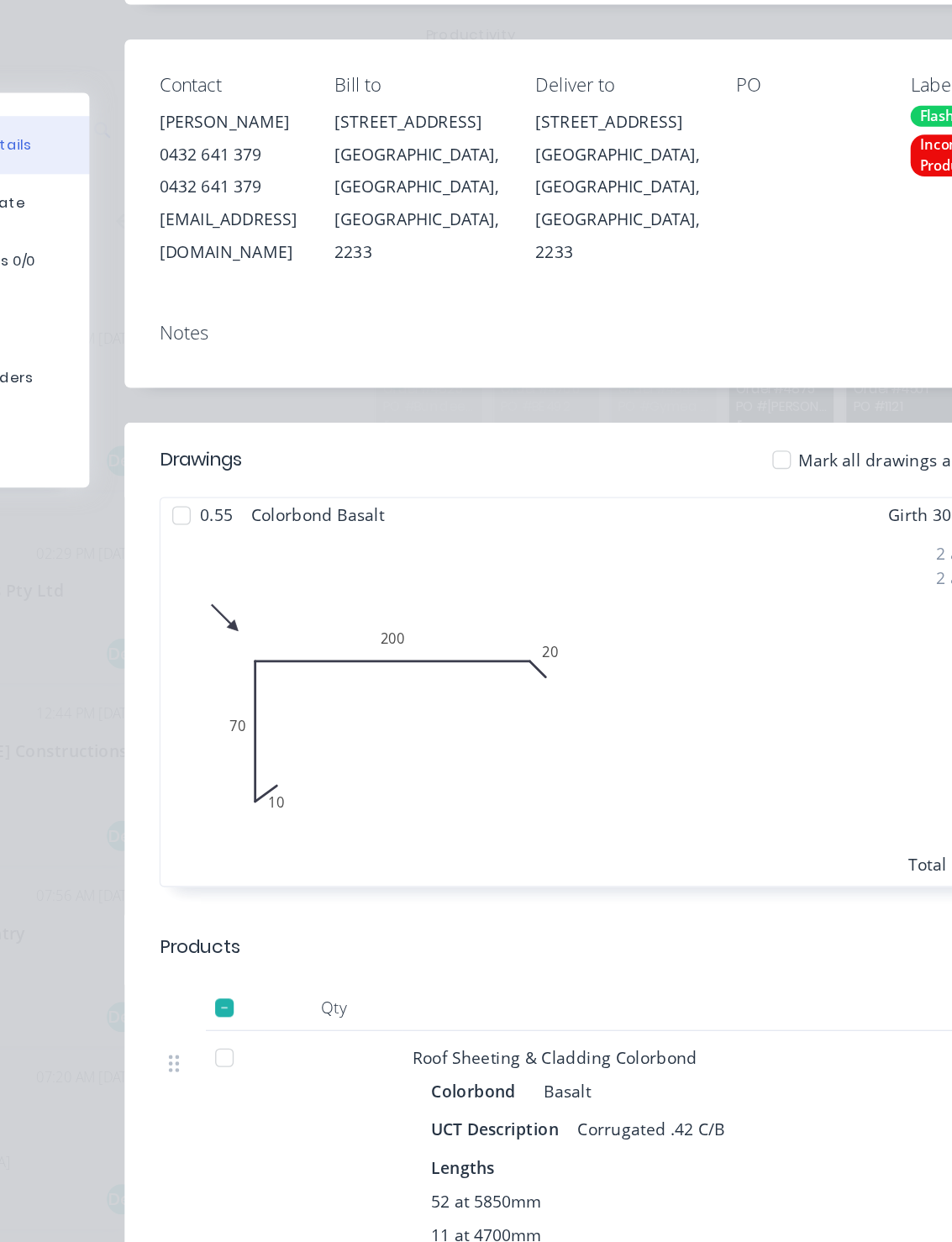 click at bounding box center (297, 766) 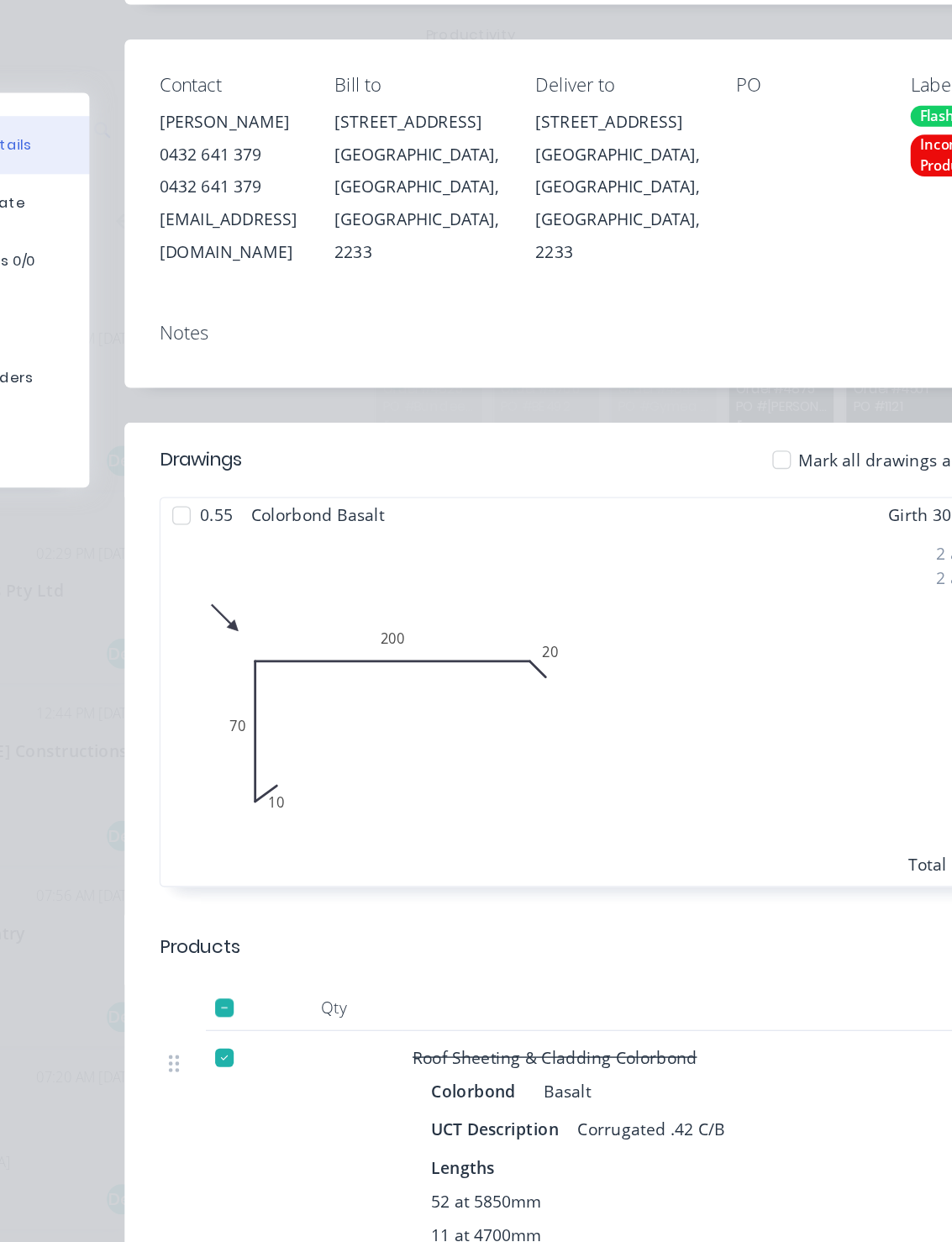 click at bounding box center [266, 373] 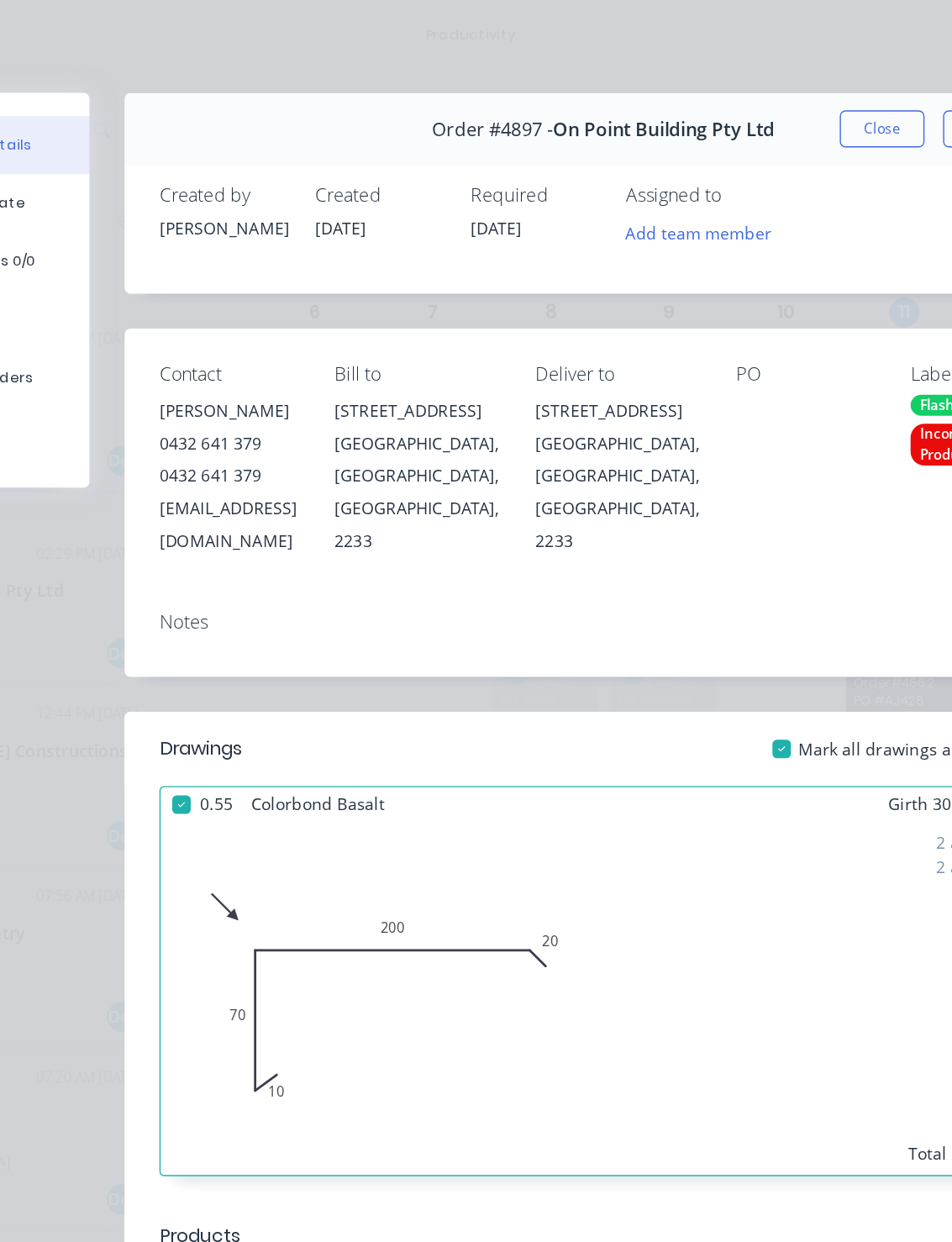 scroll, scrollTop: 0, scrollLeft: 0, axis: both 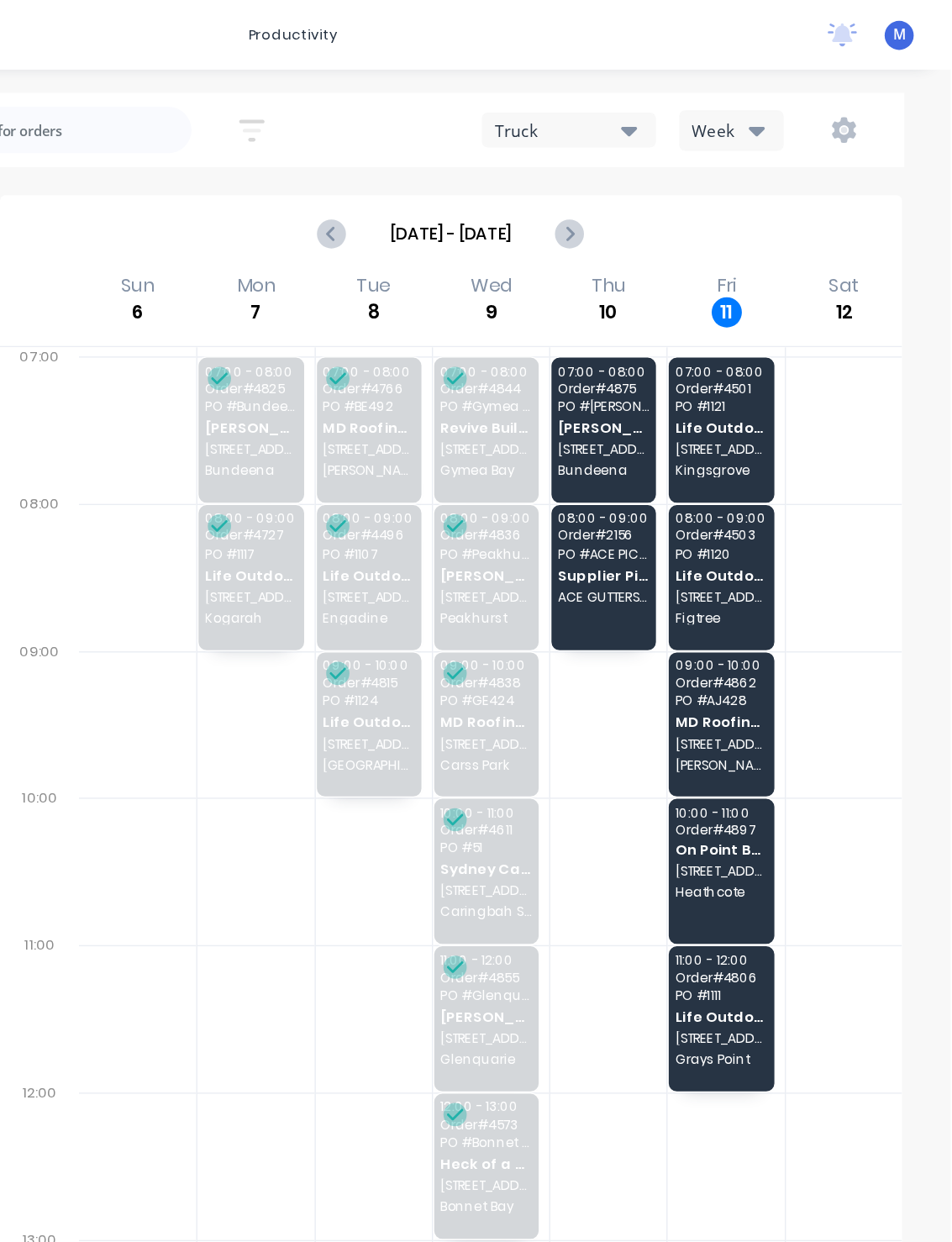 click on "[STREET_ADDRESS]" at bounding box center [786, 539] 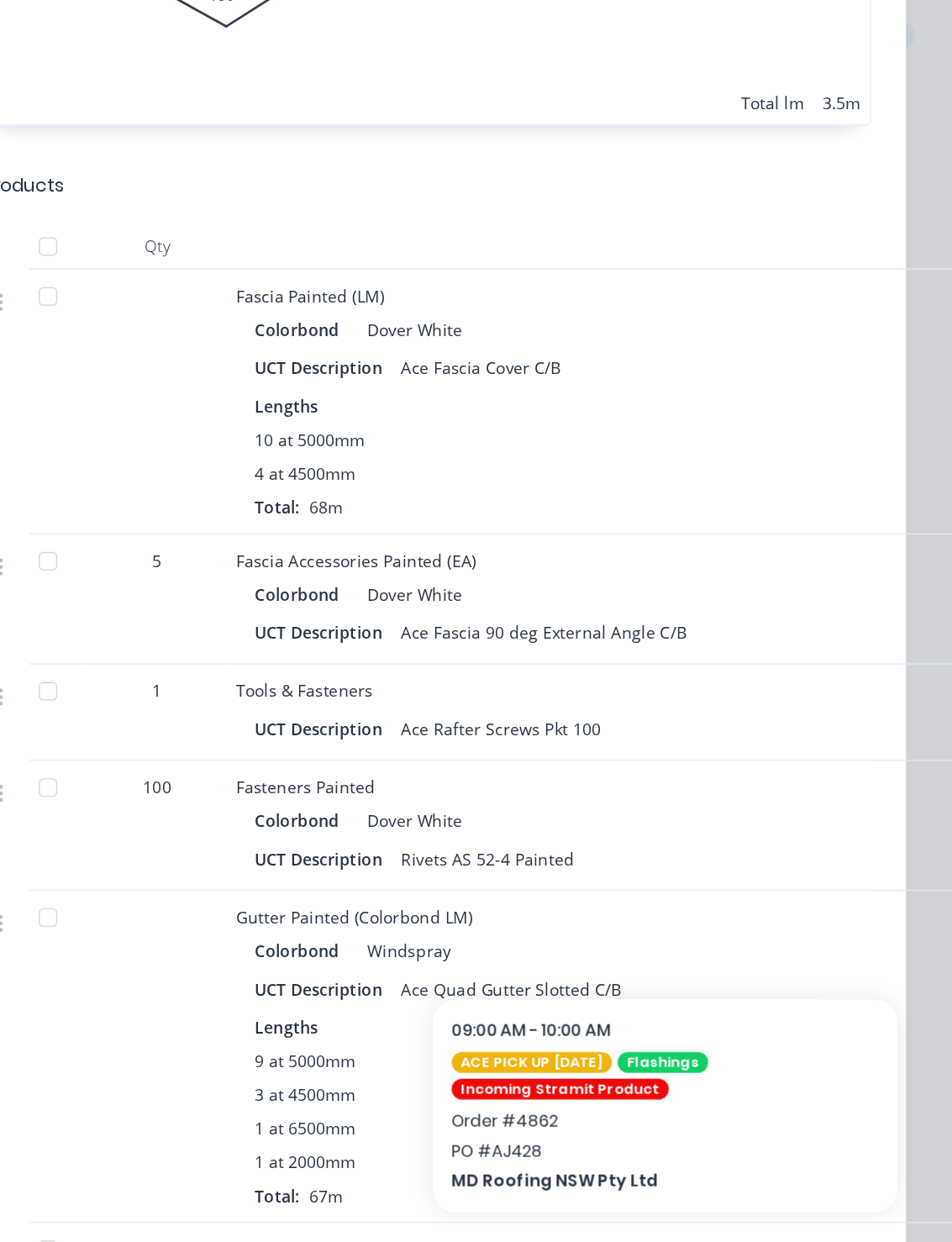 scroll, scrollTop: 763, scrollLeft: 0, axis: vertical 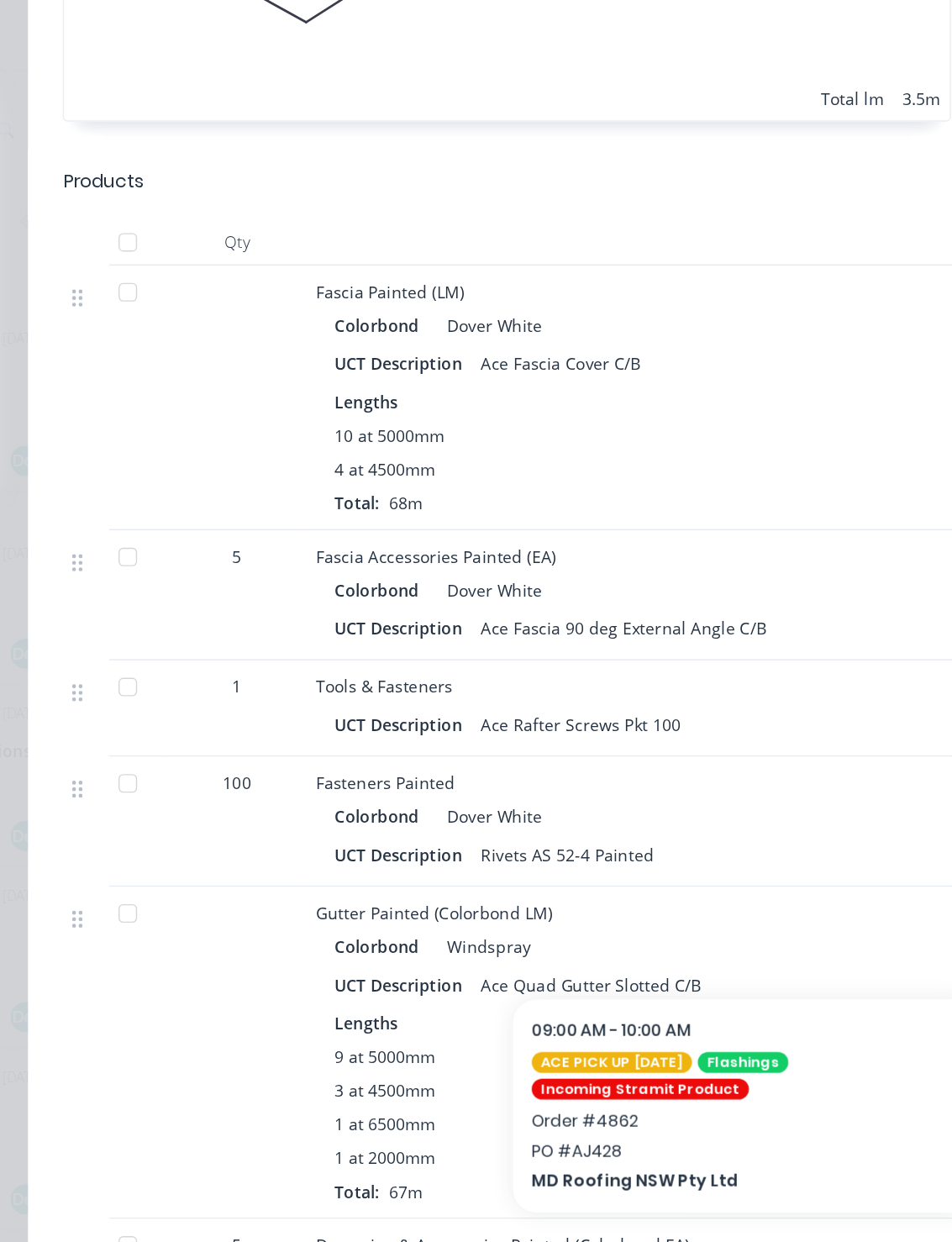 click at bounding box center (297, 497) 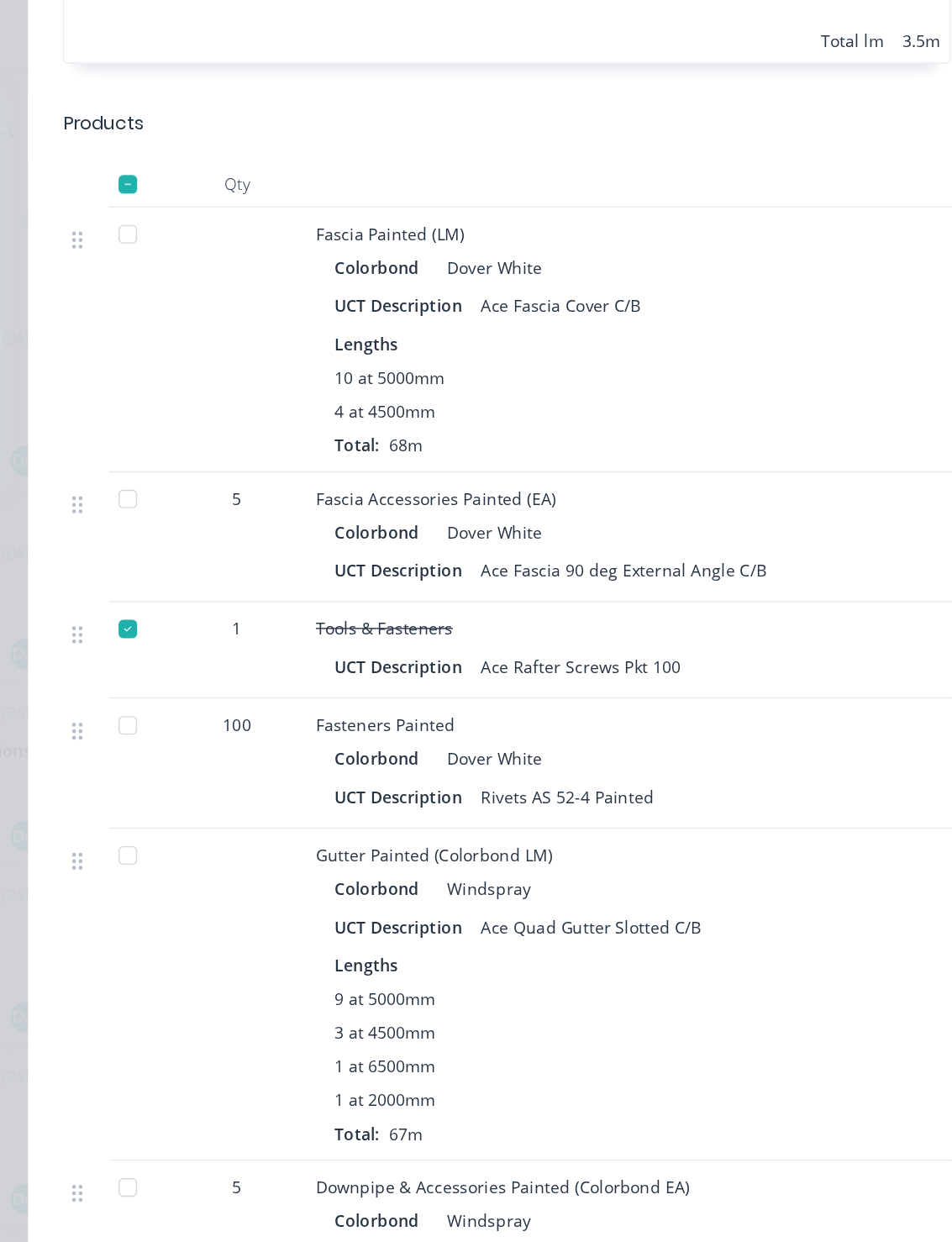 scroll, scrollTop: 805, scrollLeft: 0, axis: vertical 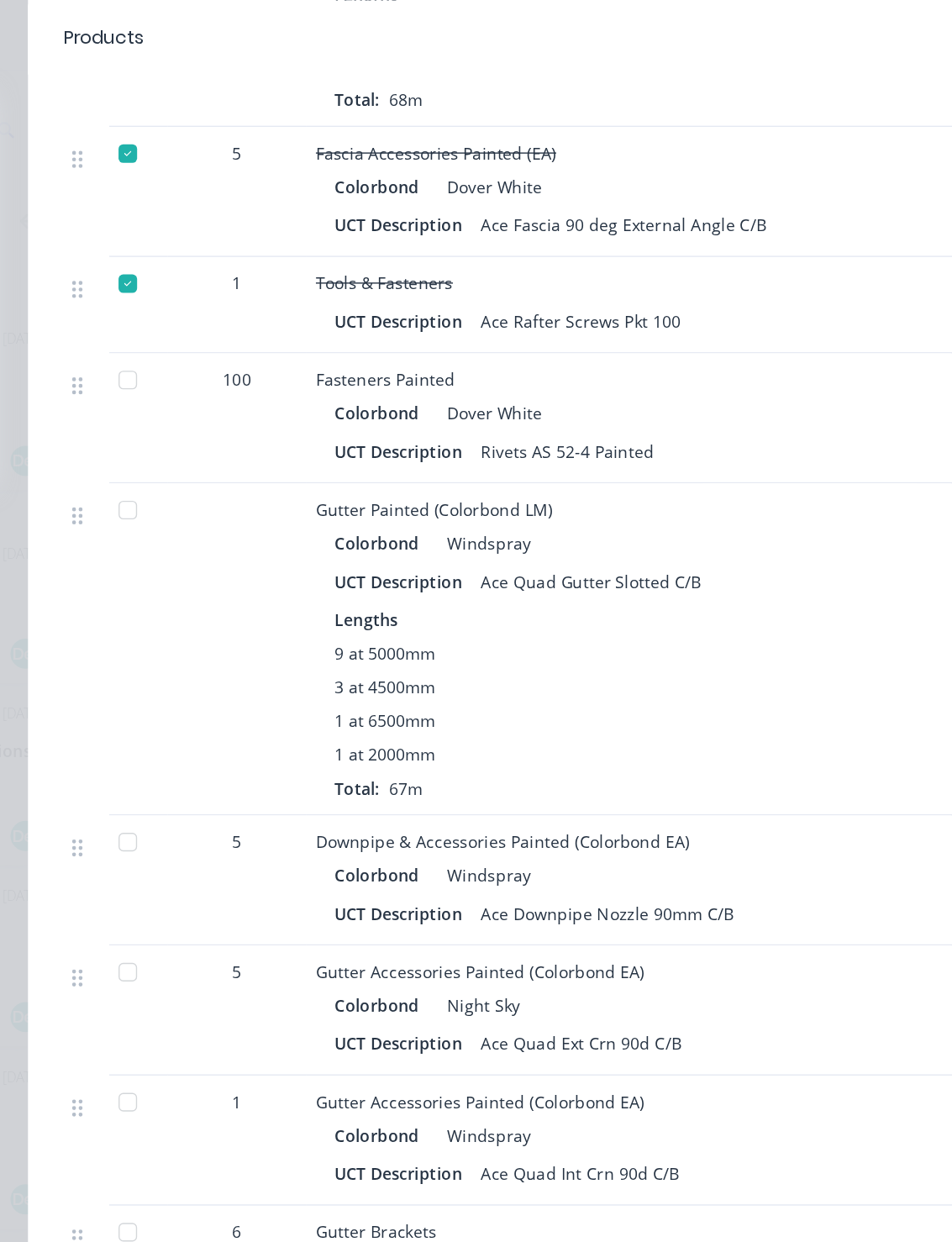 click at bounding box center [297, 369] 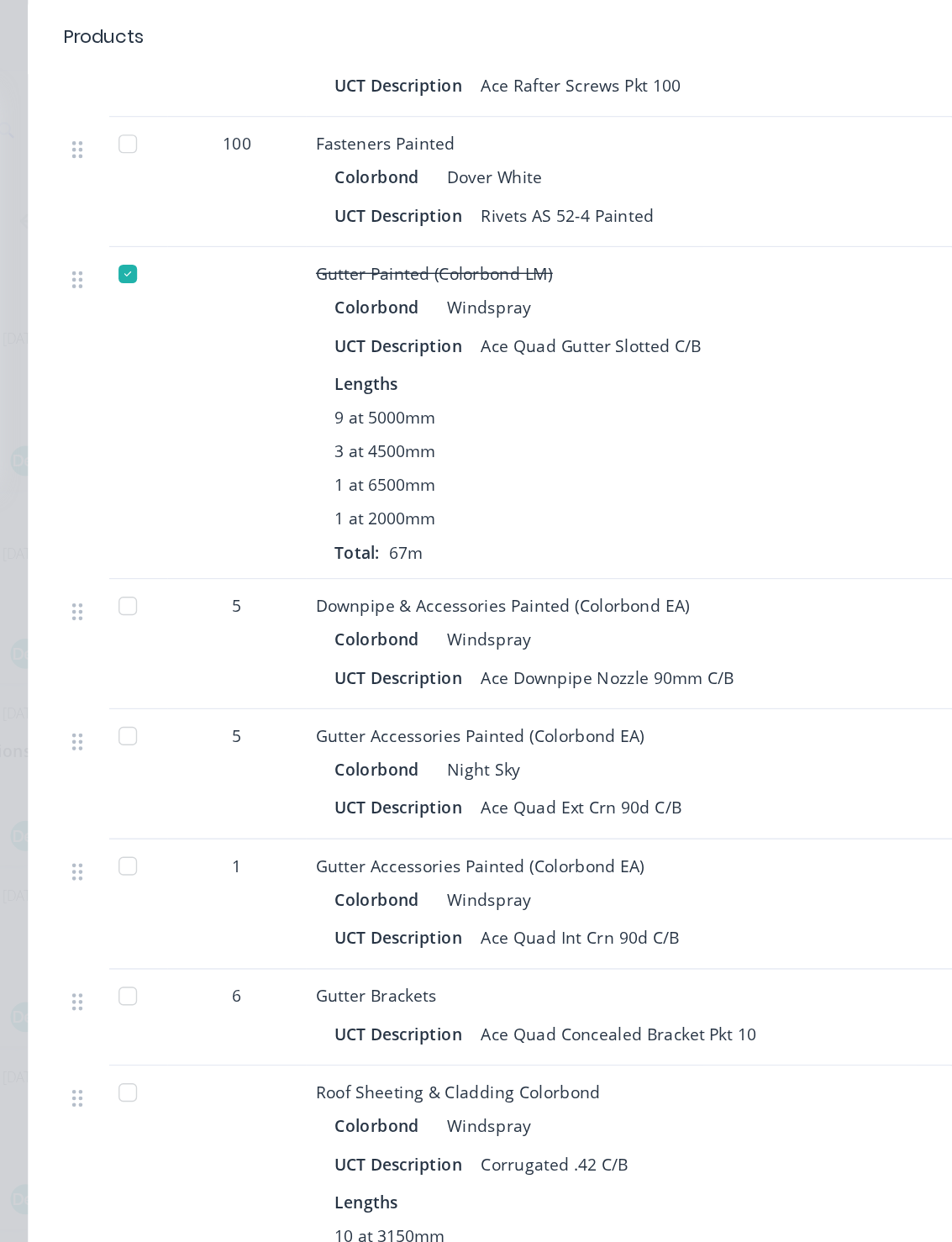 scroll, scrollTop: 1229, scrollLeft: 0, axis: vertical 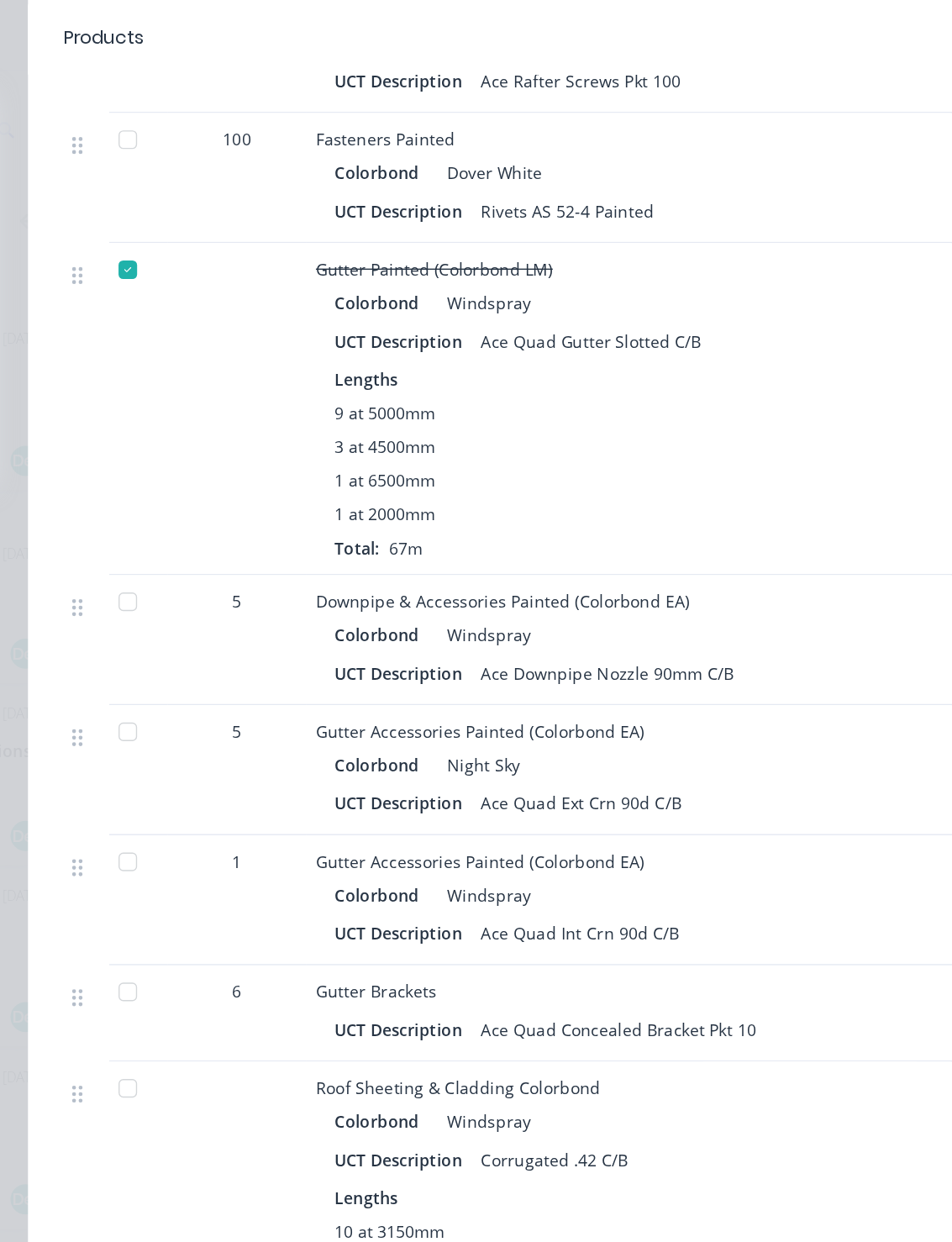 click at bounding box center (297, 435) 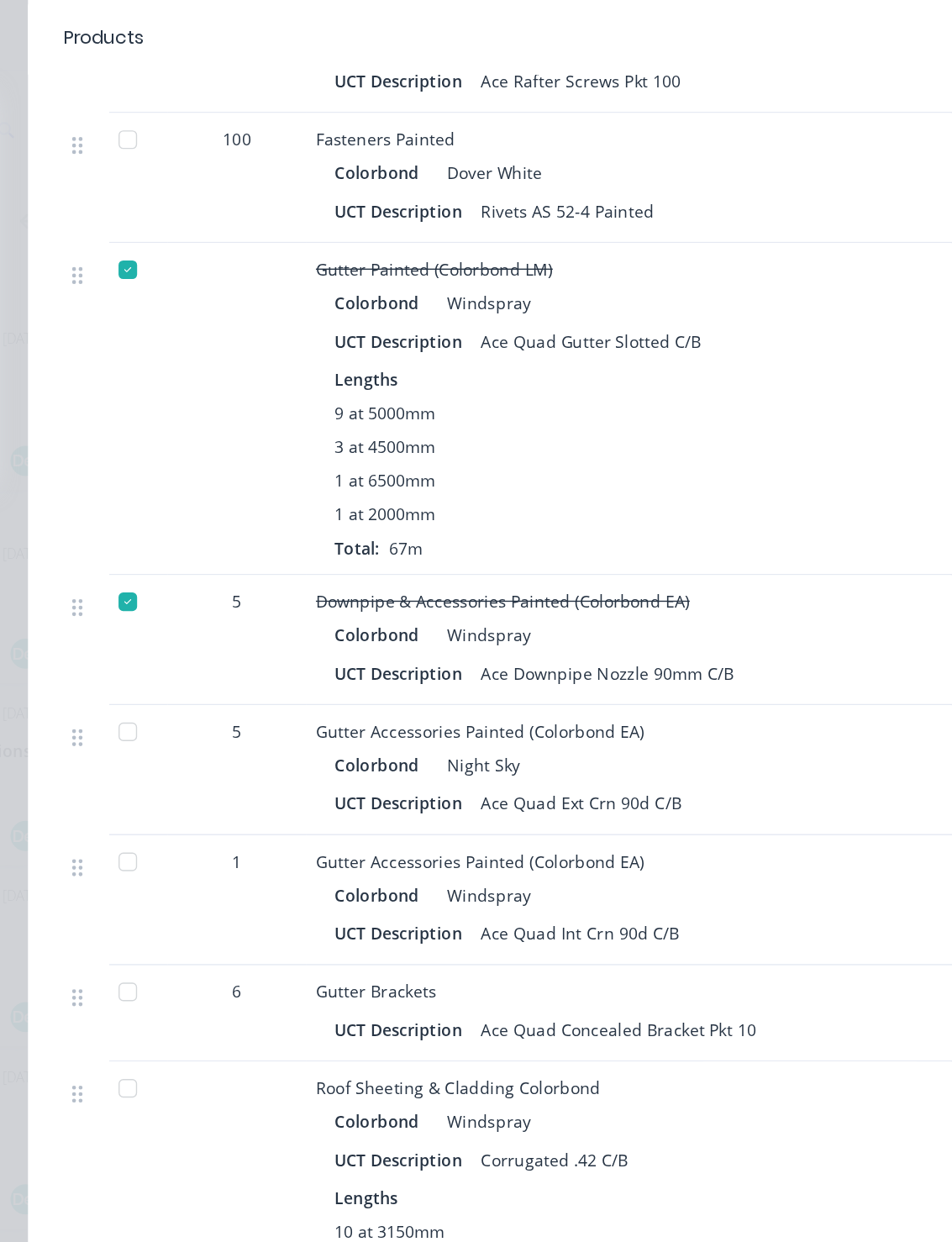 click at bounding box center [297, 529] 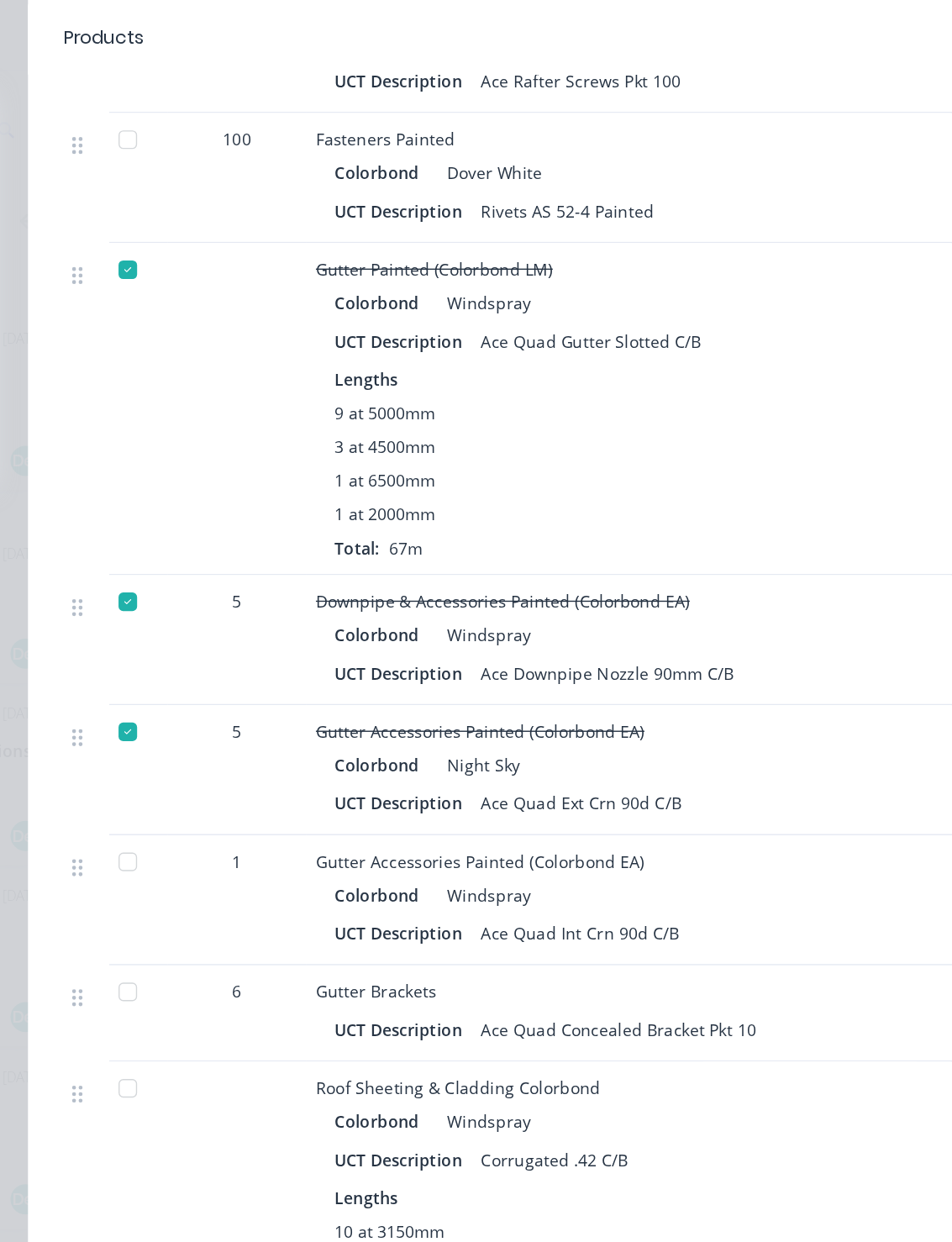 click at bounding box center [297, 624] 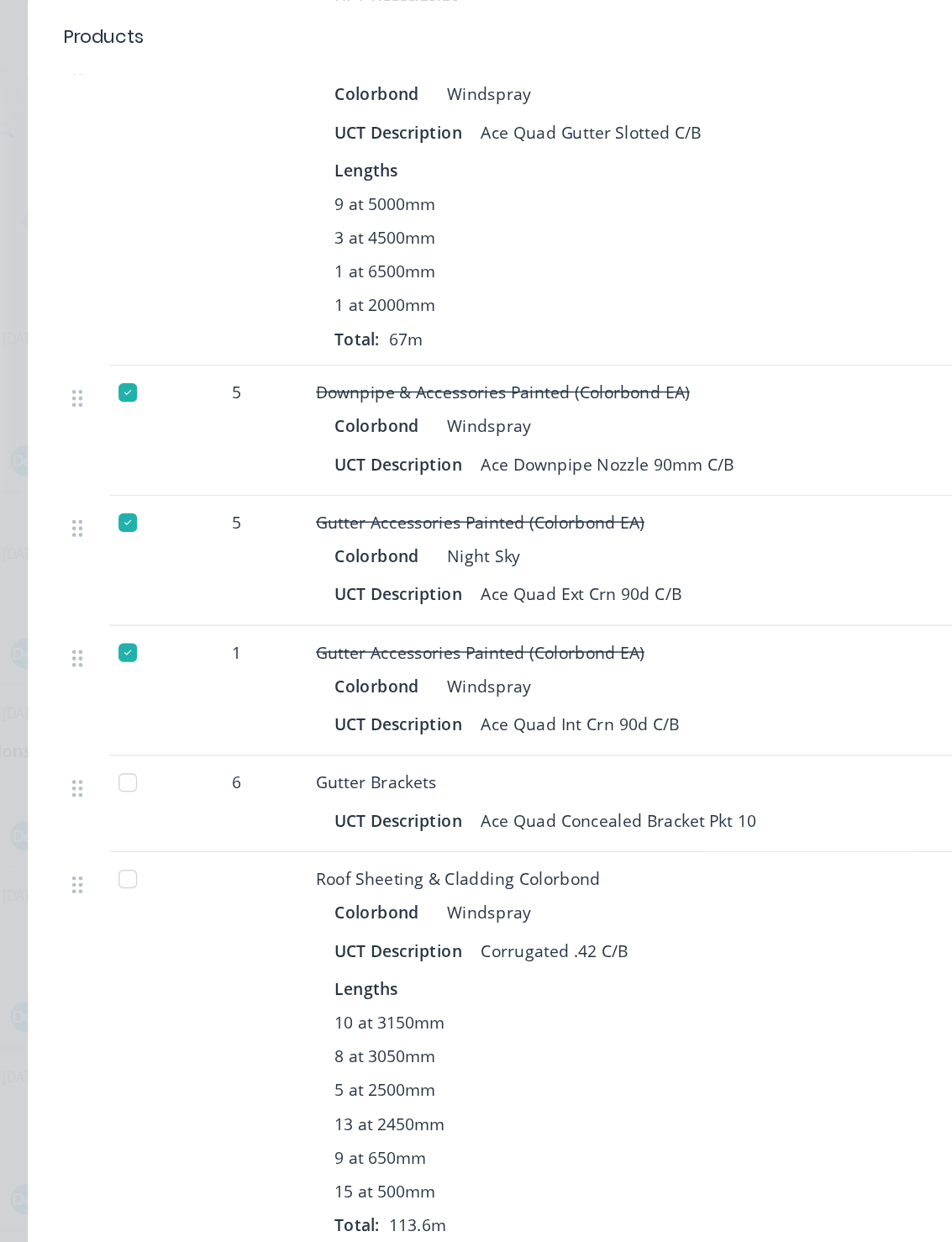 scroll, scrollTop: 1384, scrollLeft: 0, axis: vertical 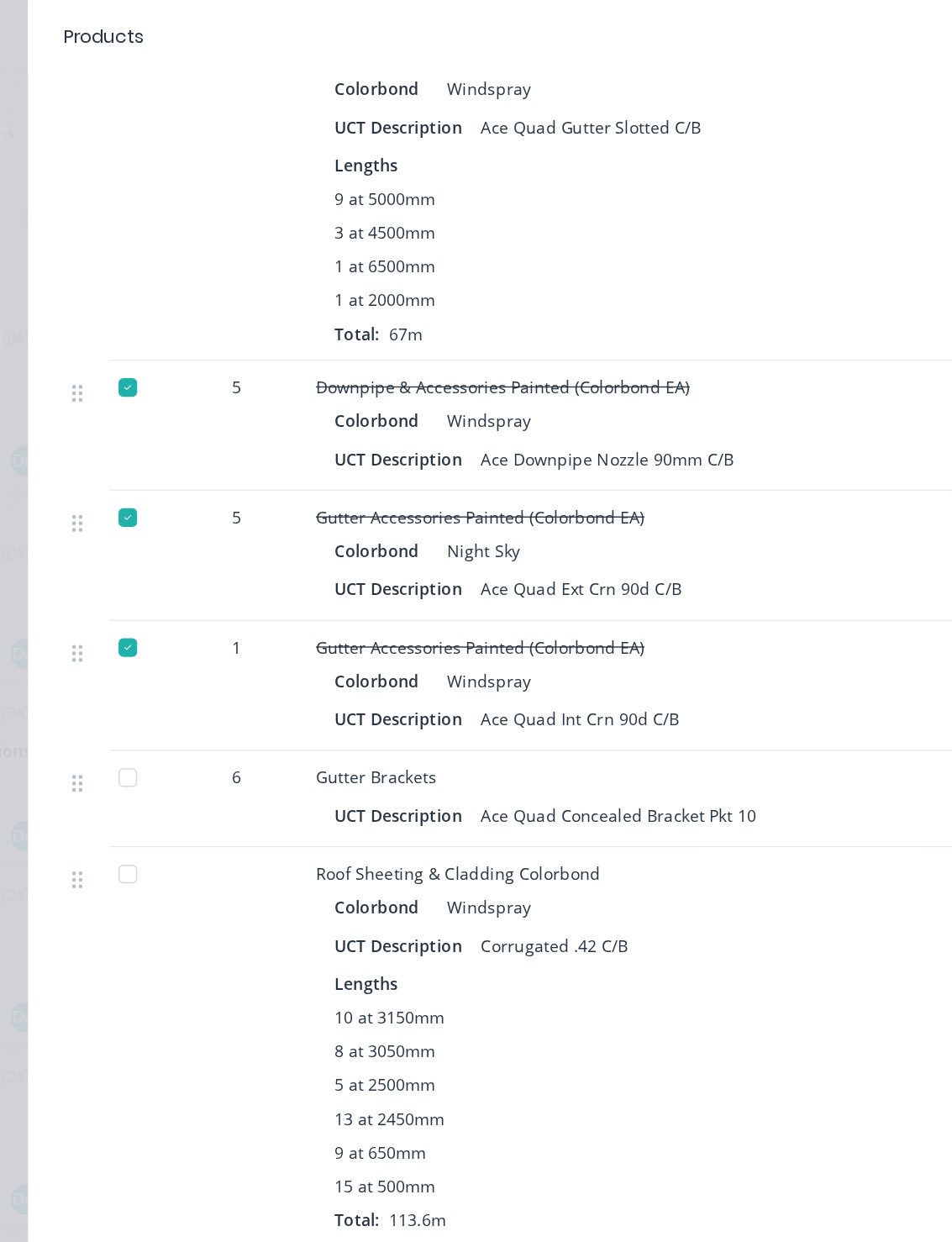 click at bounding box center (297, 563) 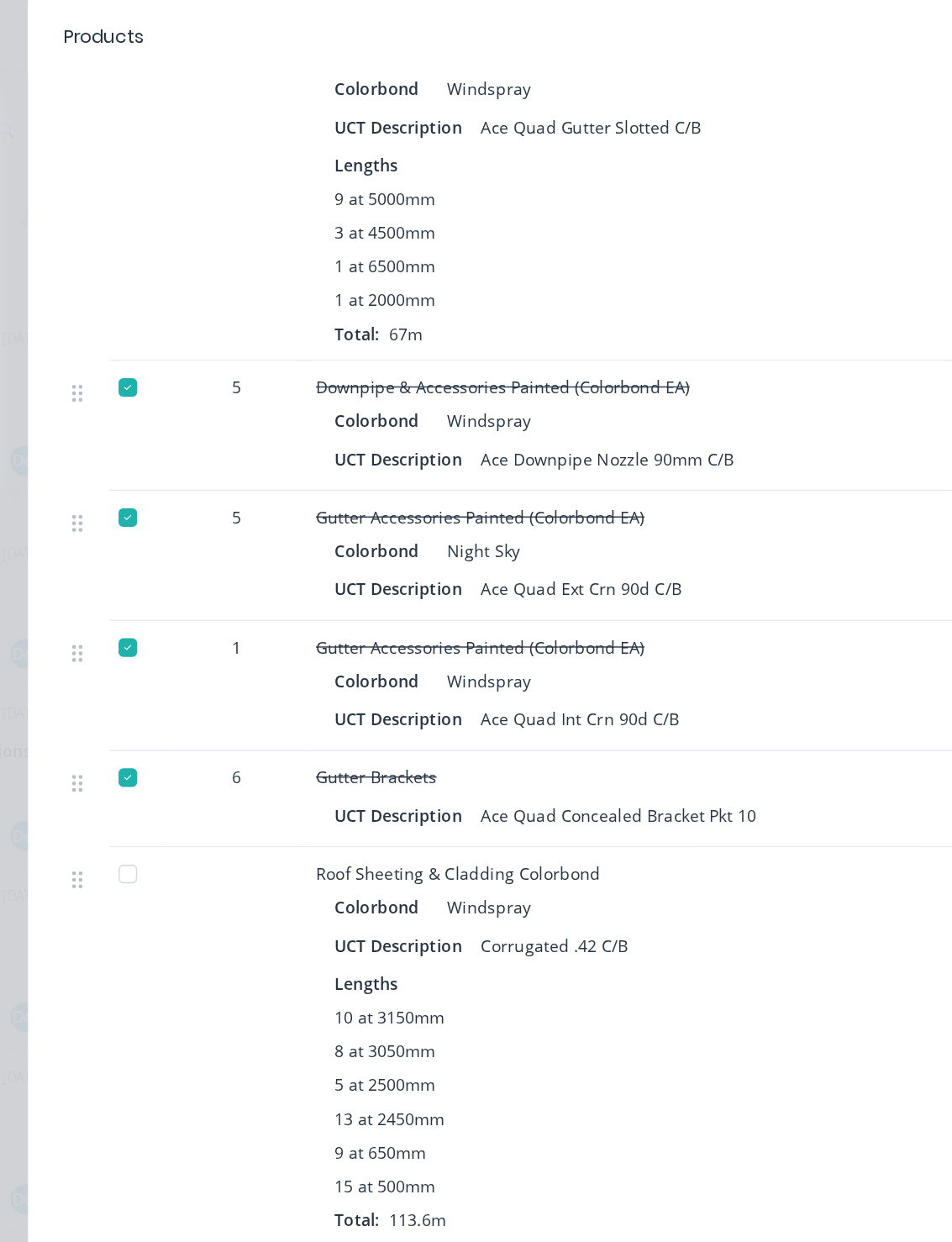 click at bounding box center [297, 633] 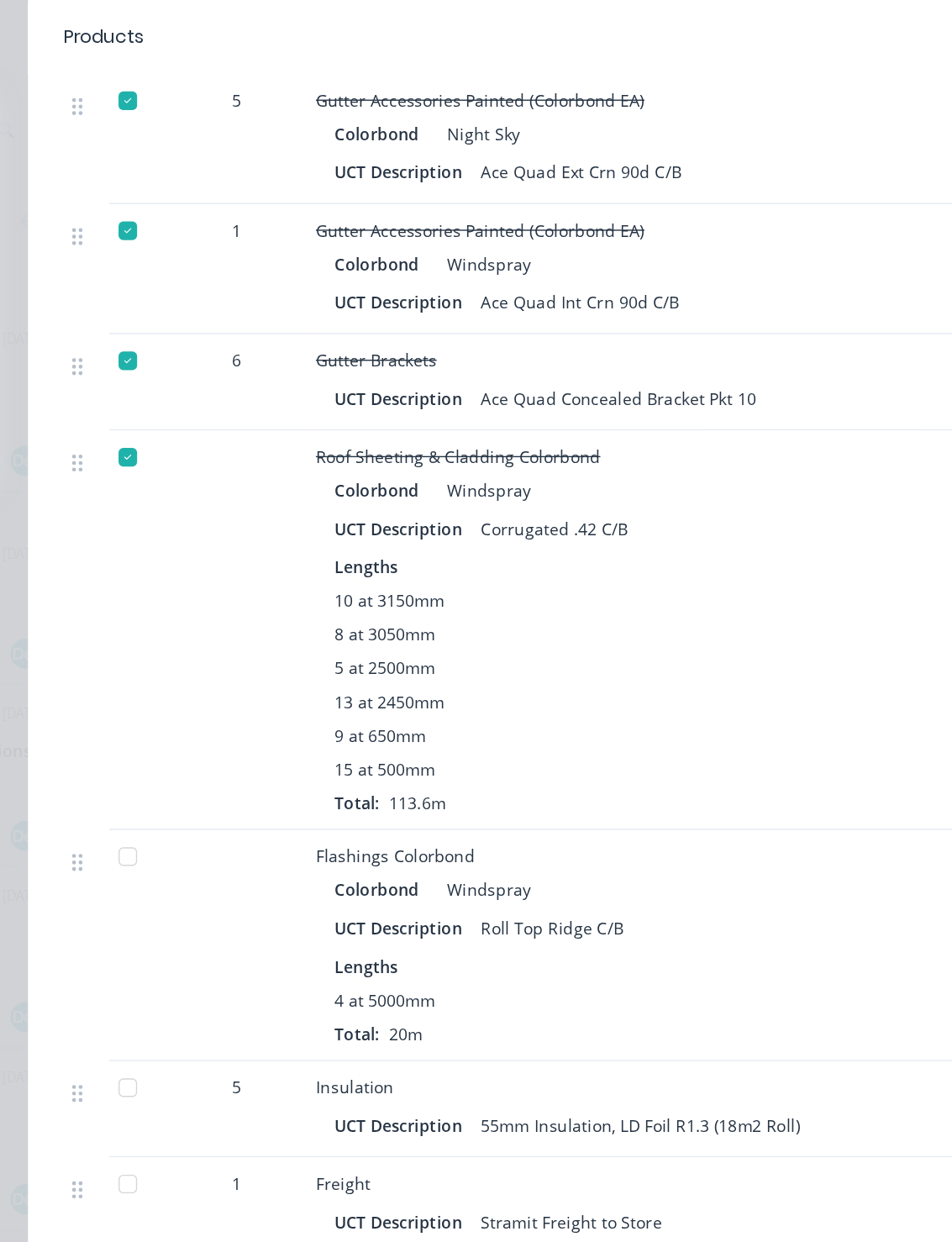 scroll, scrollTop: 1685, scrollLeft: 0, axis: vertical 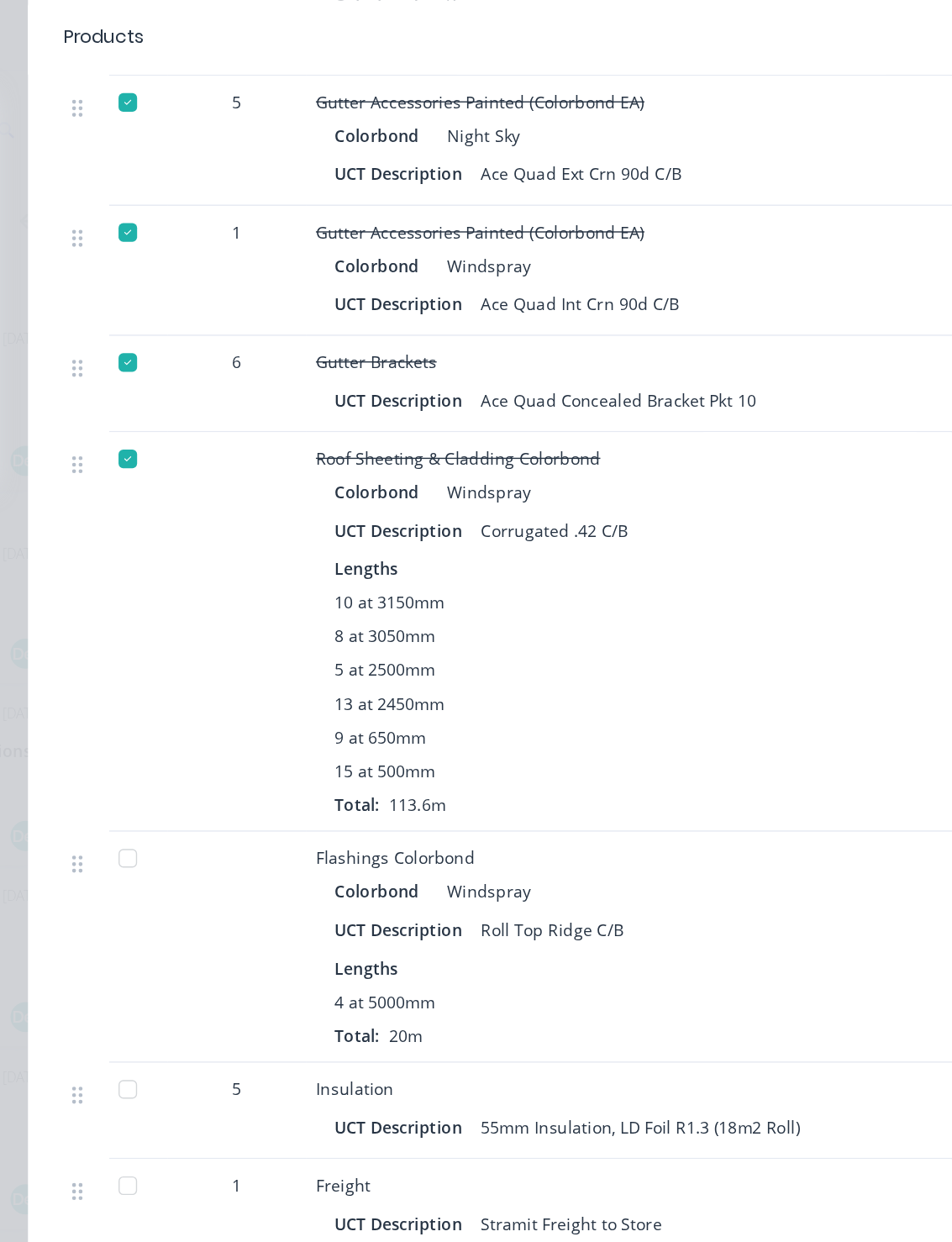 click at bounding box center (297, 621) 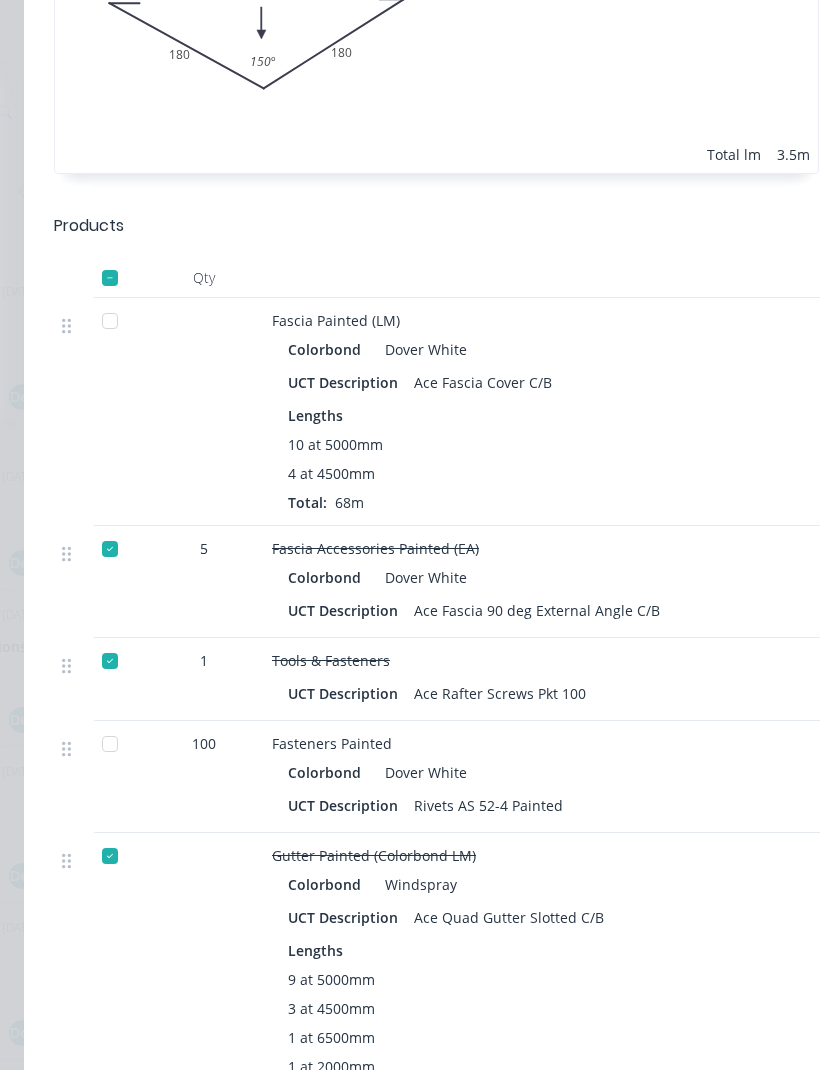 scroll, scrollTop: 831, scrollLeft: 0, axis: vertical 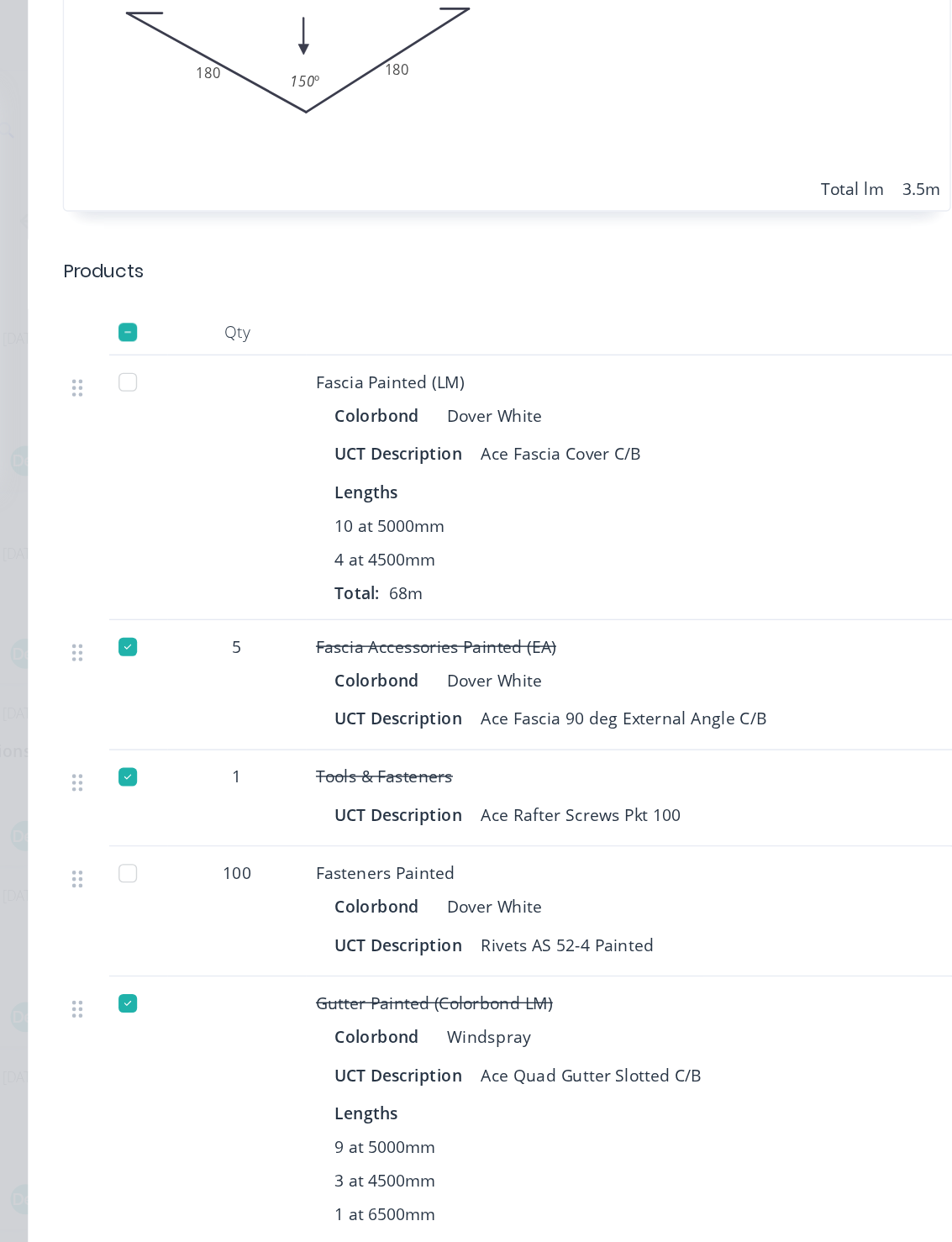 click at bounding box center [297, 276] 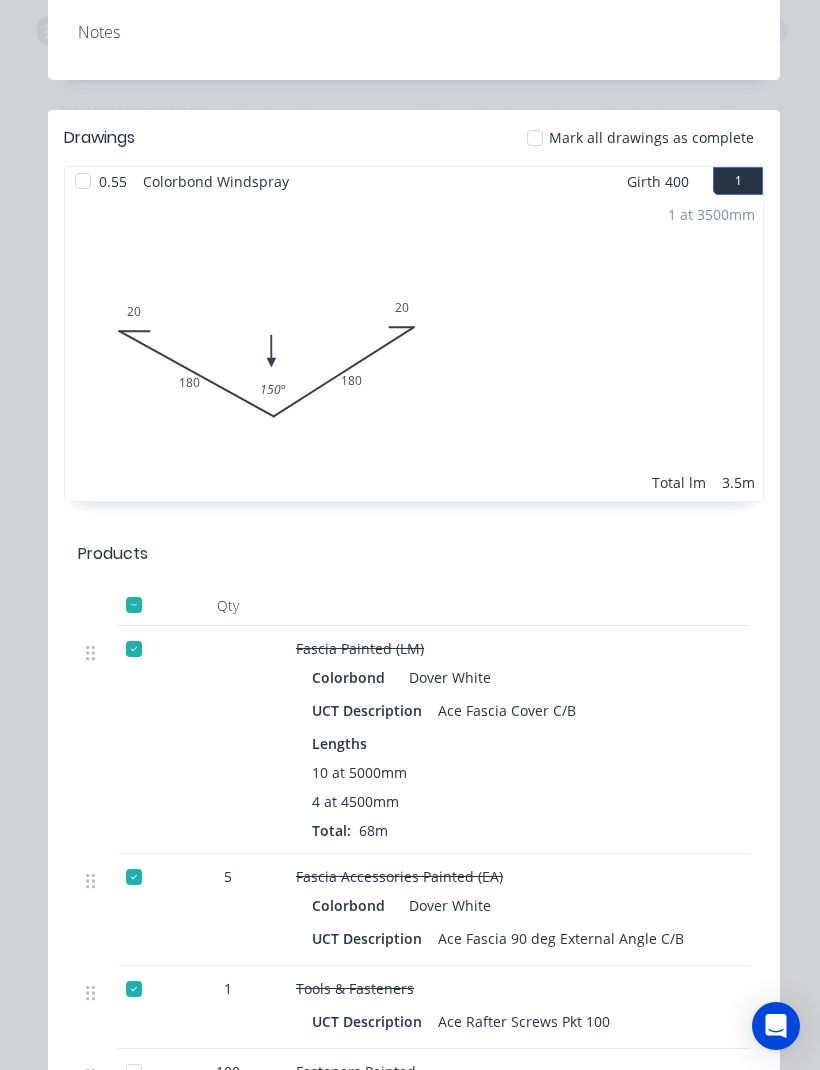 click at bounding box center (83, 181) 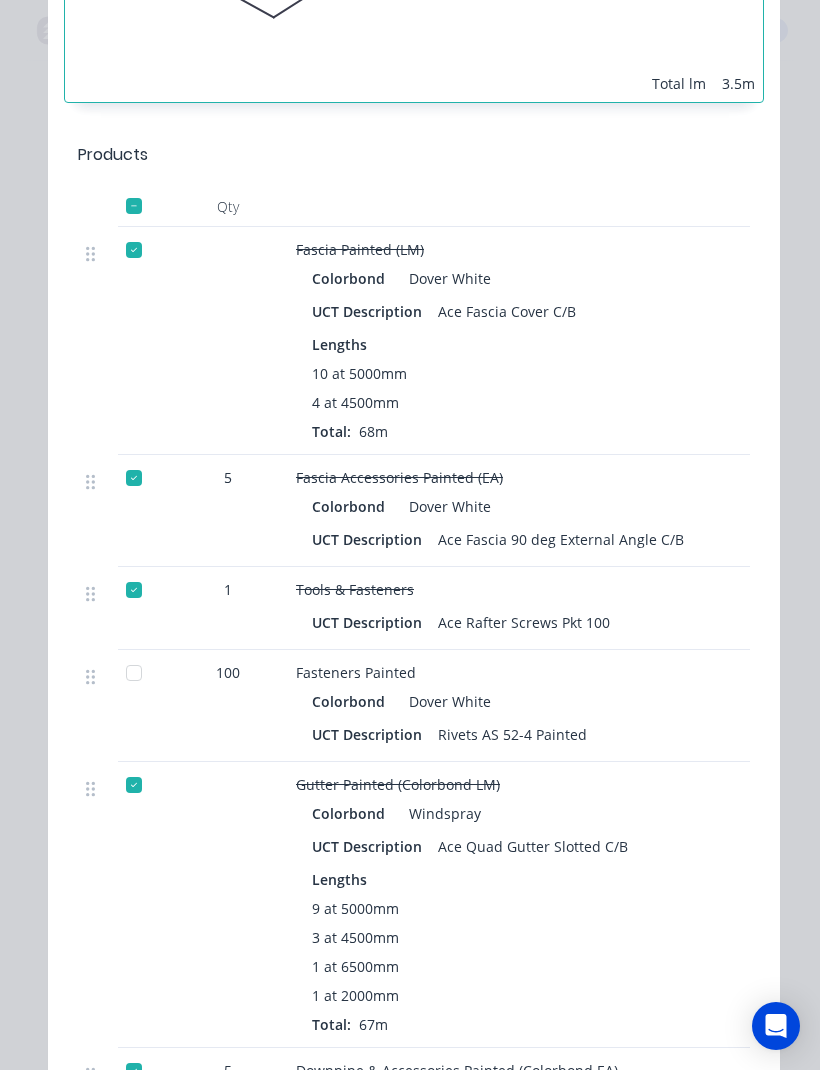 scroll, scrollTop: 1290, scrollLeft: 0, axis: vertical 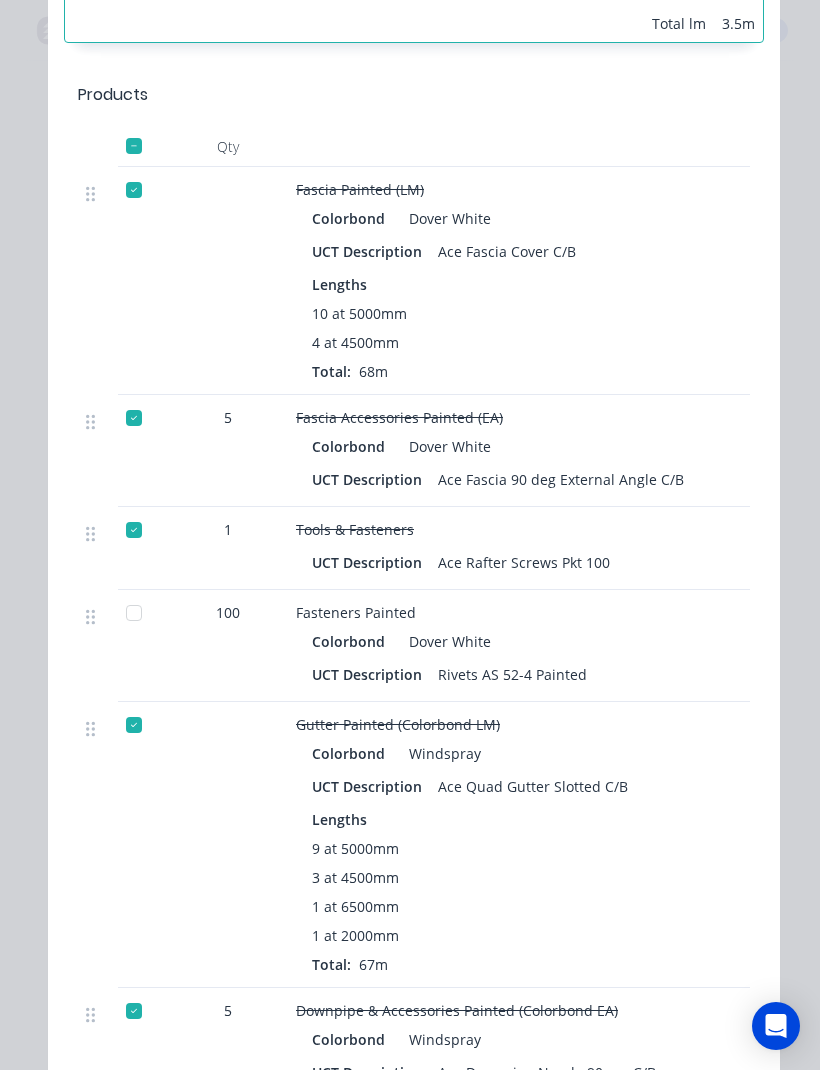 click at bounding box center (134, 613) 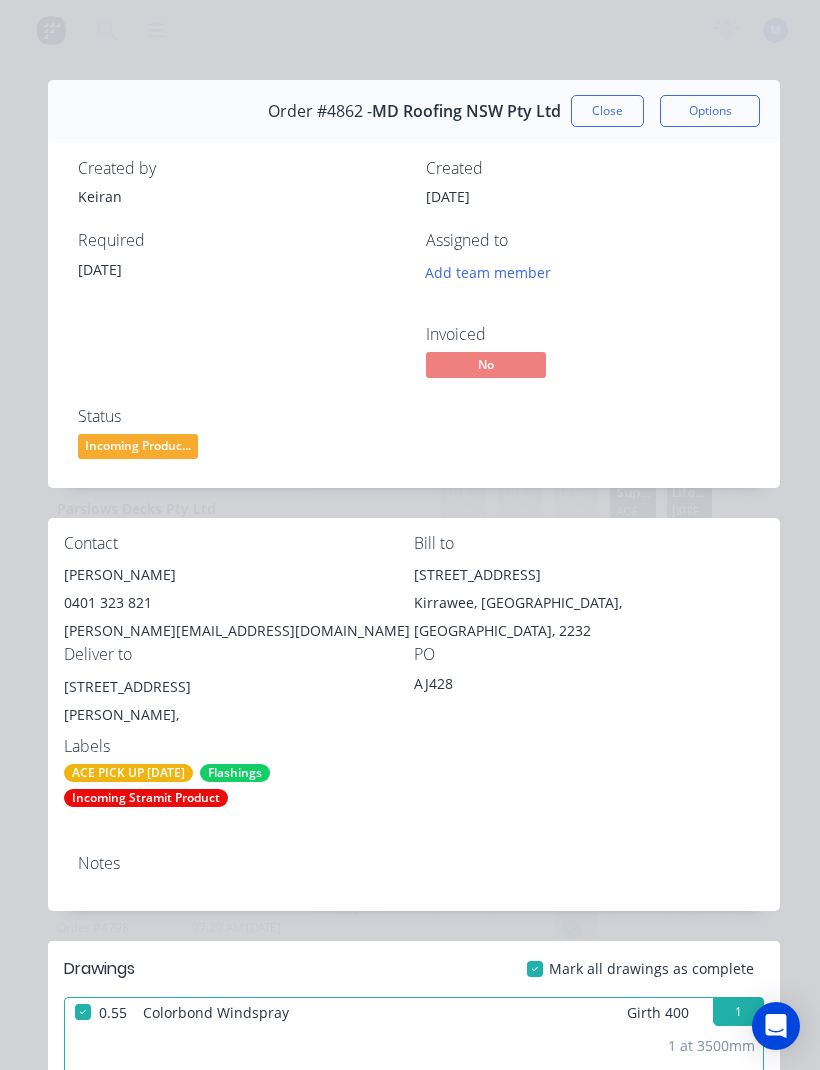 scroll, scrollTop: 0, scrollLeft: 0, axis: both 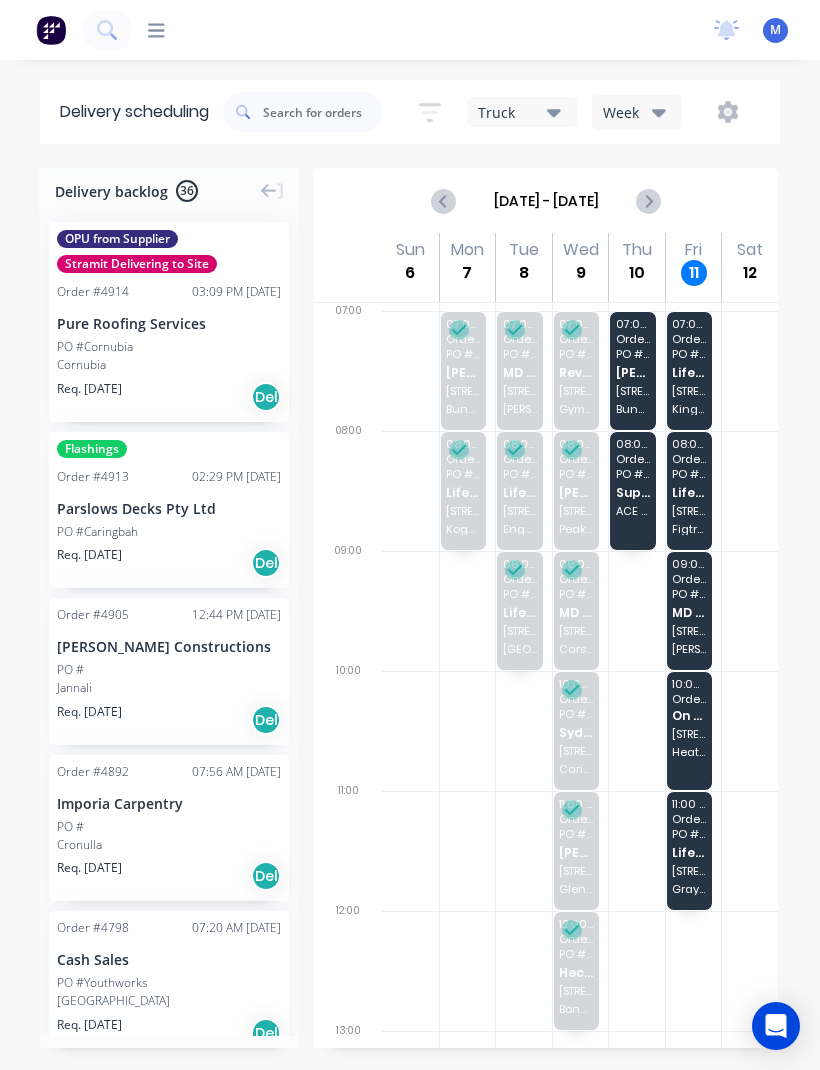 click on "10:00 - 11:00 Order  # 4897 On Point Building Pty Ltd [STREET_ADDRESS]" at bounding box center [690, 731] 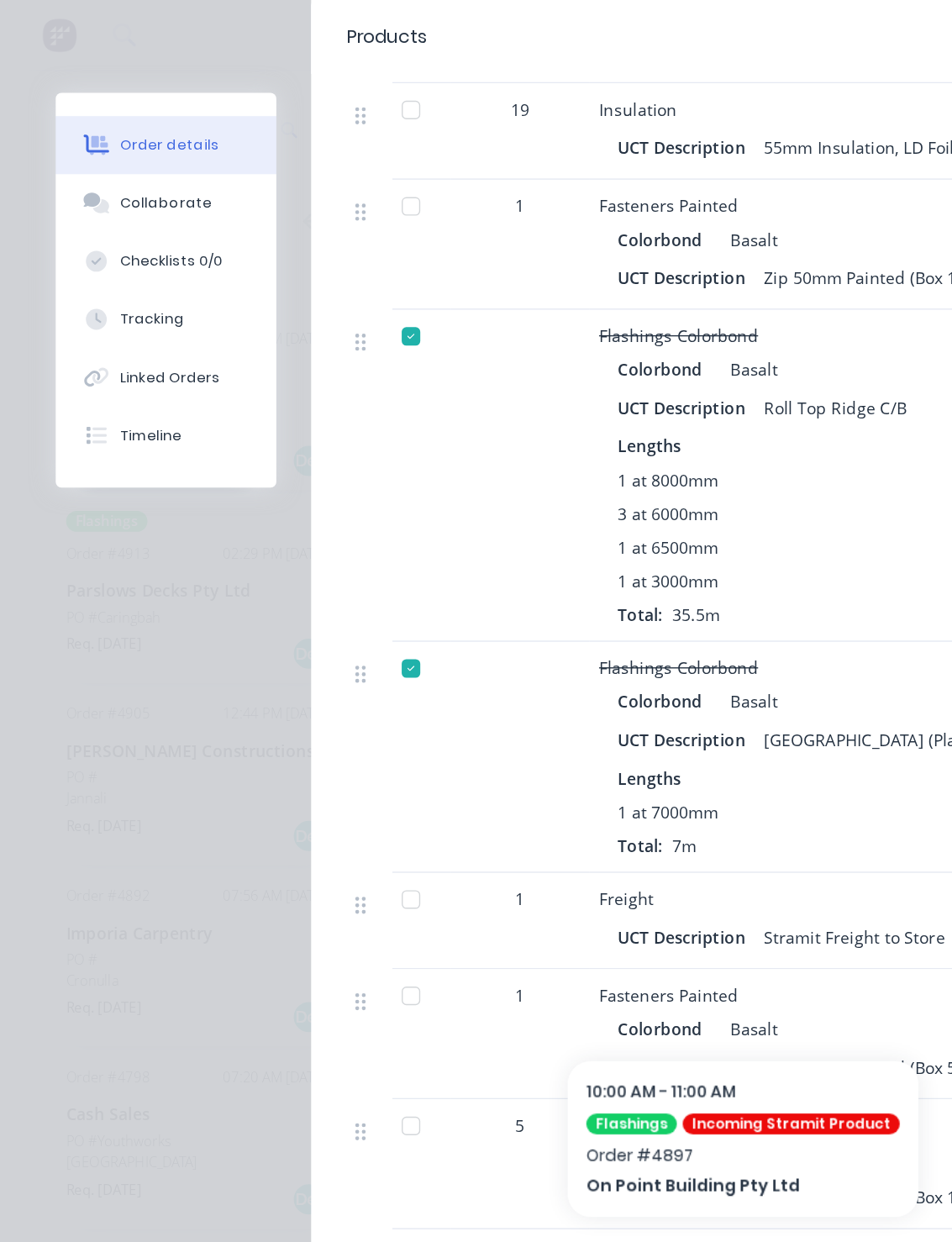 scroll, scrollTop: 1087, scrollLeft: 0, axis: vertical 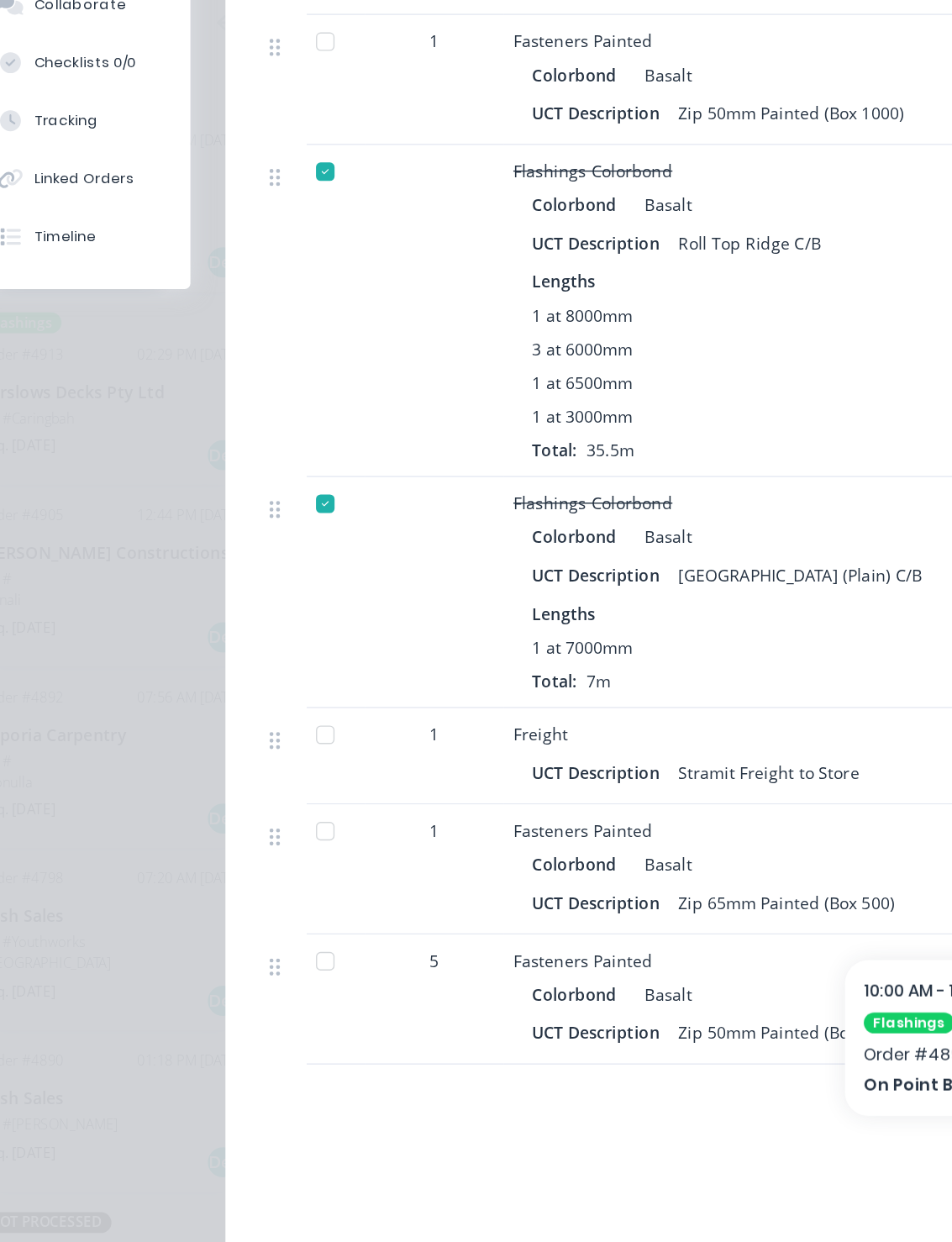 click at bounding box center (297, 745) 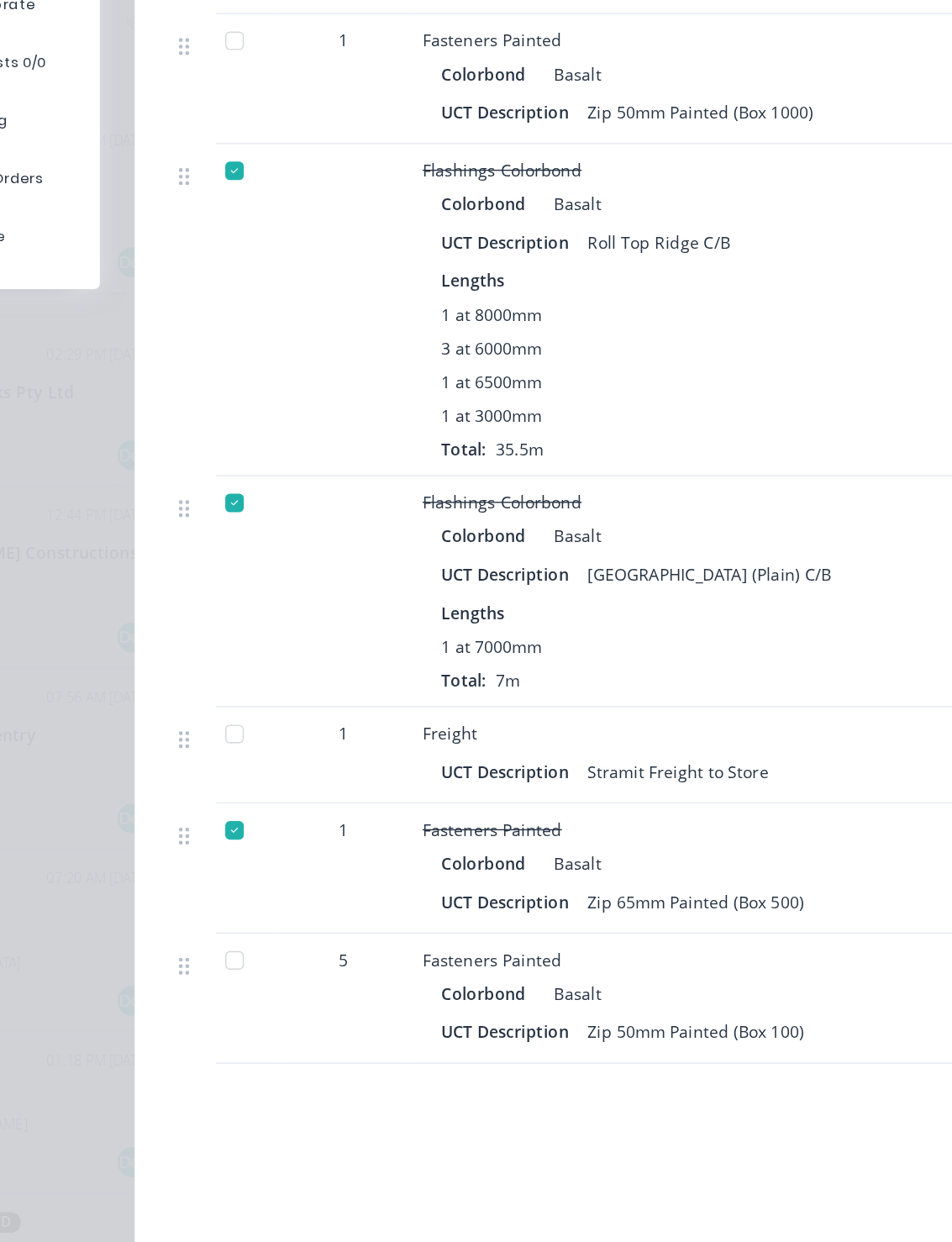 scroll, scrollTop: 1087, scrollLeft: 0, axis: vertical 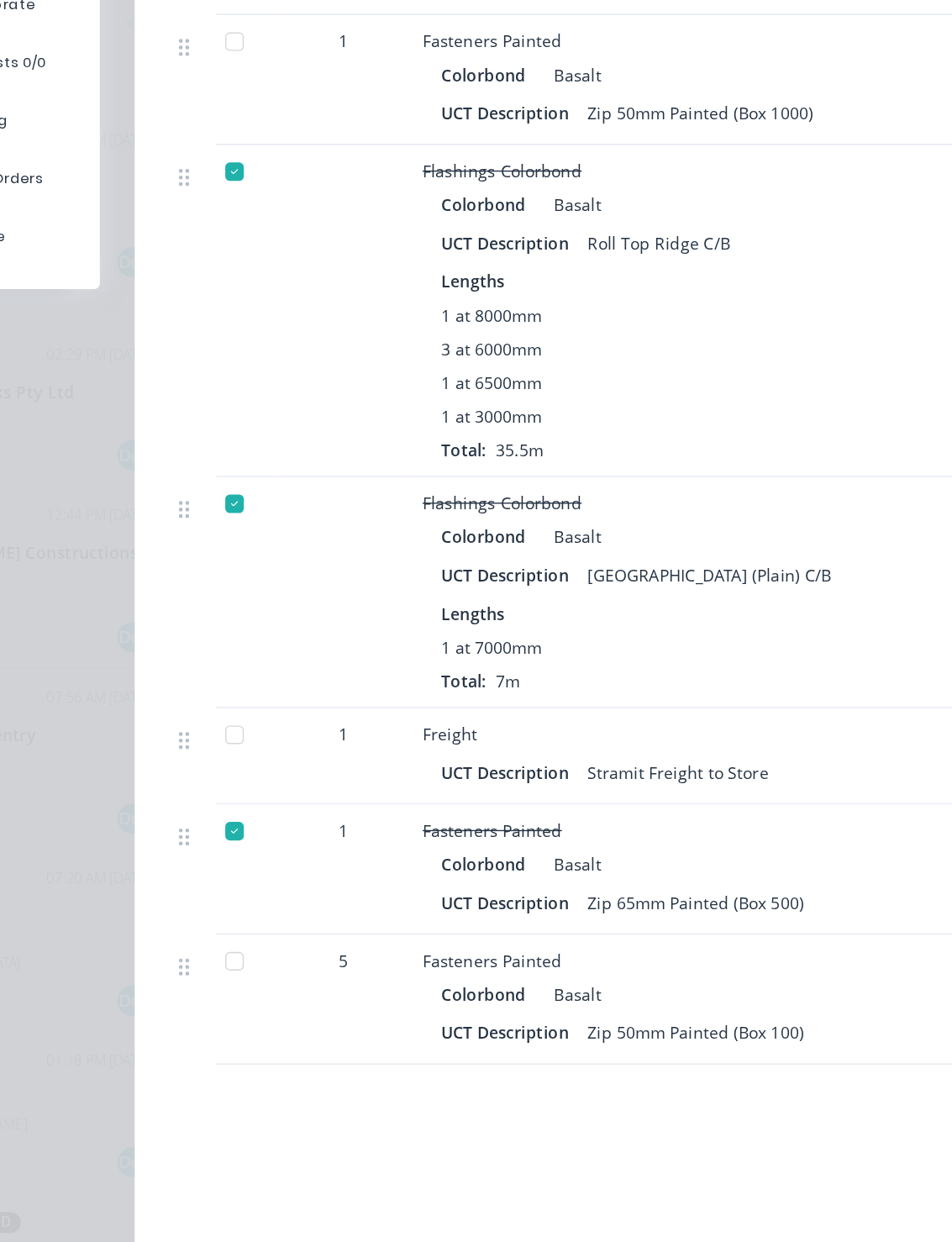 click at bounding box center (297, 839) 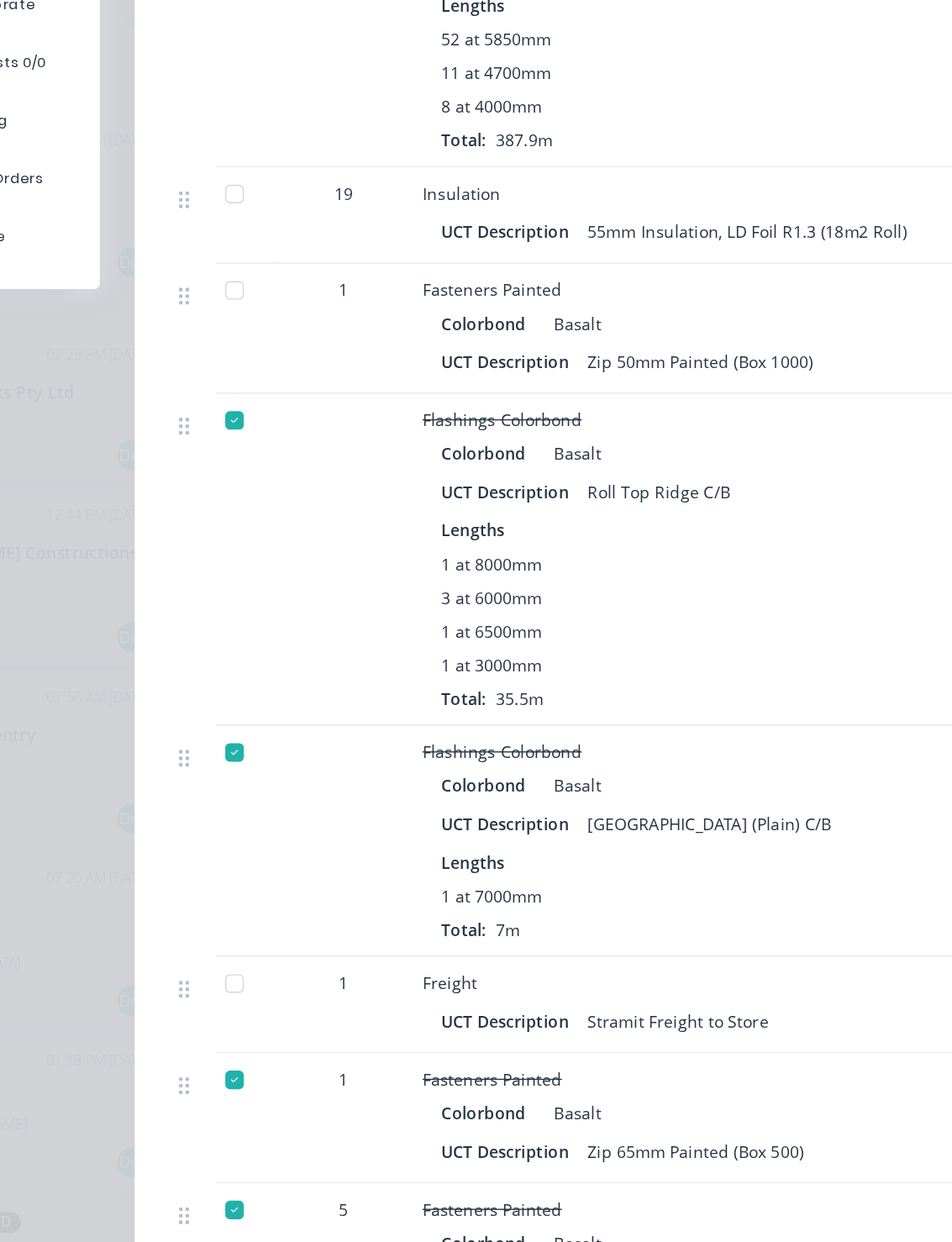 scroll, scrollTop: 897, scrollLeft: 0, axis: vertical 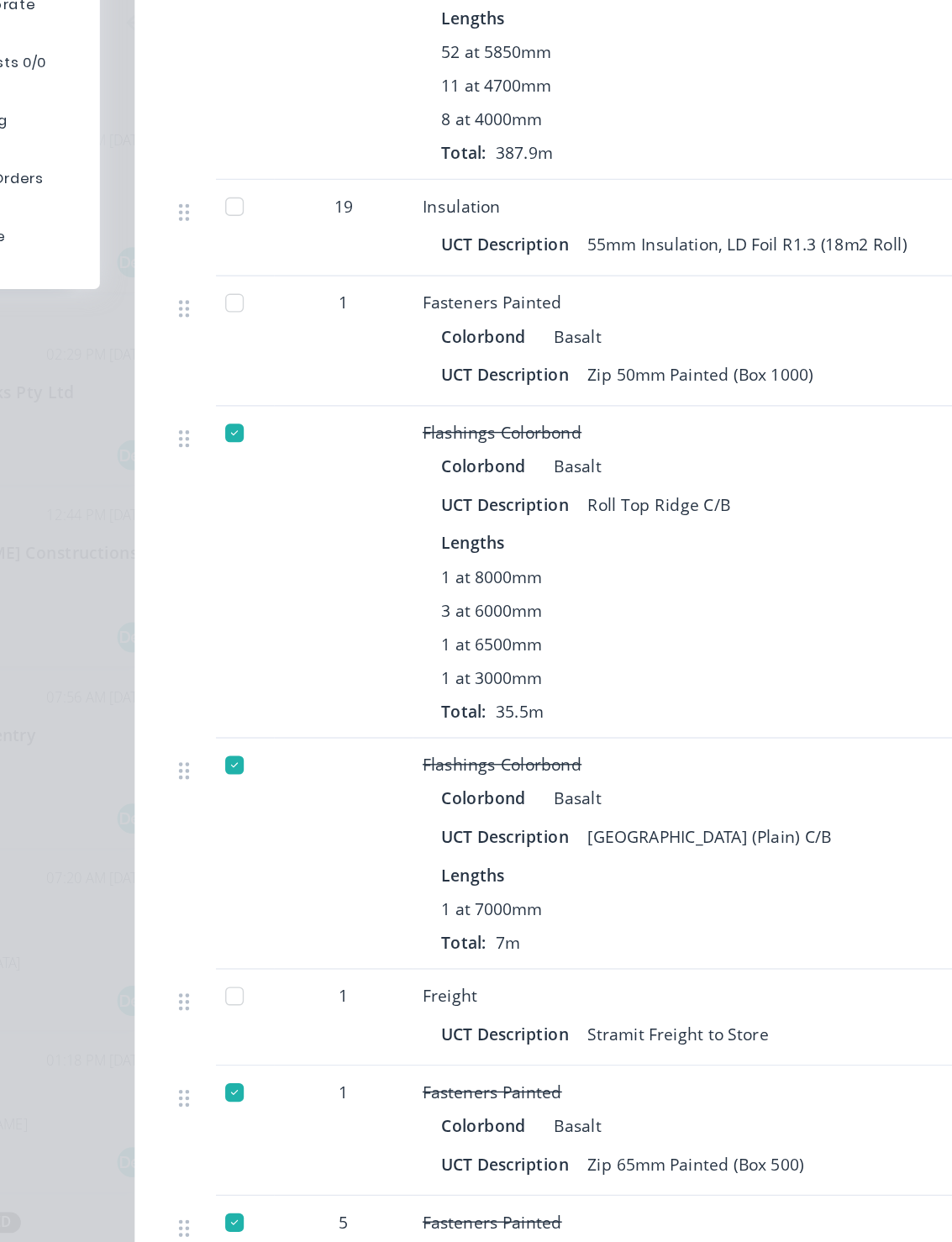 click at bounding box center (297, 363) 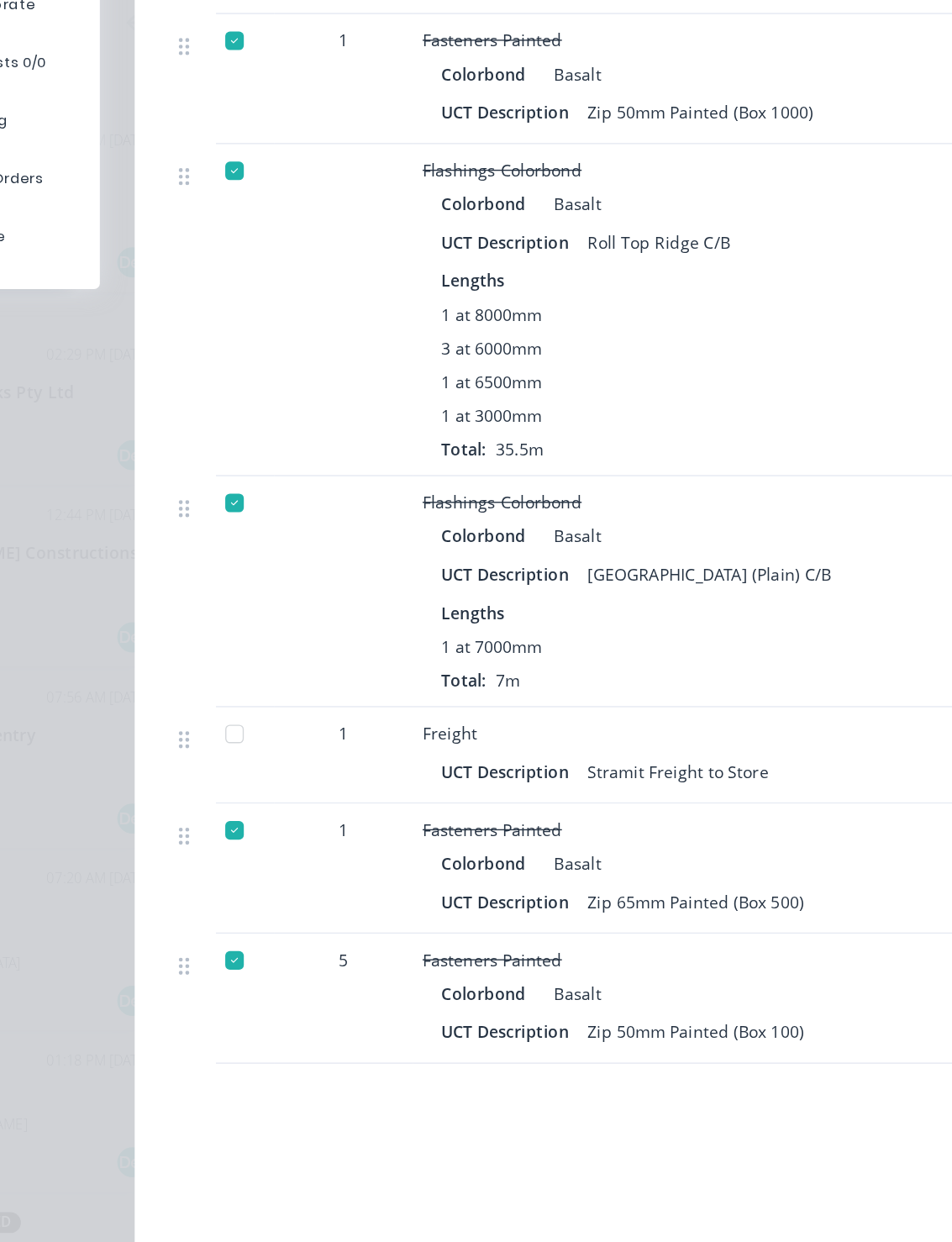 scroll, scrollTop: 1087, scrollLeft: 0, axis: vertical 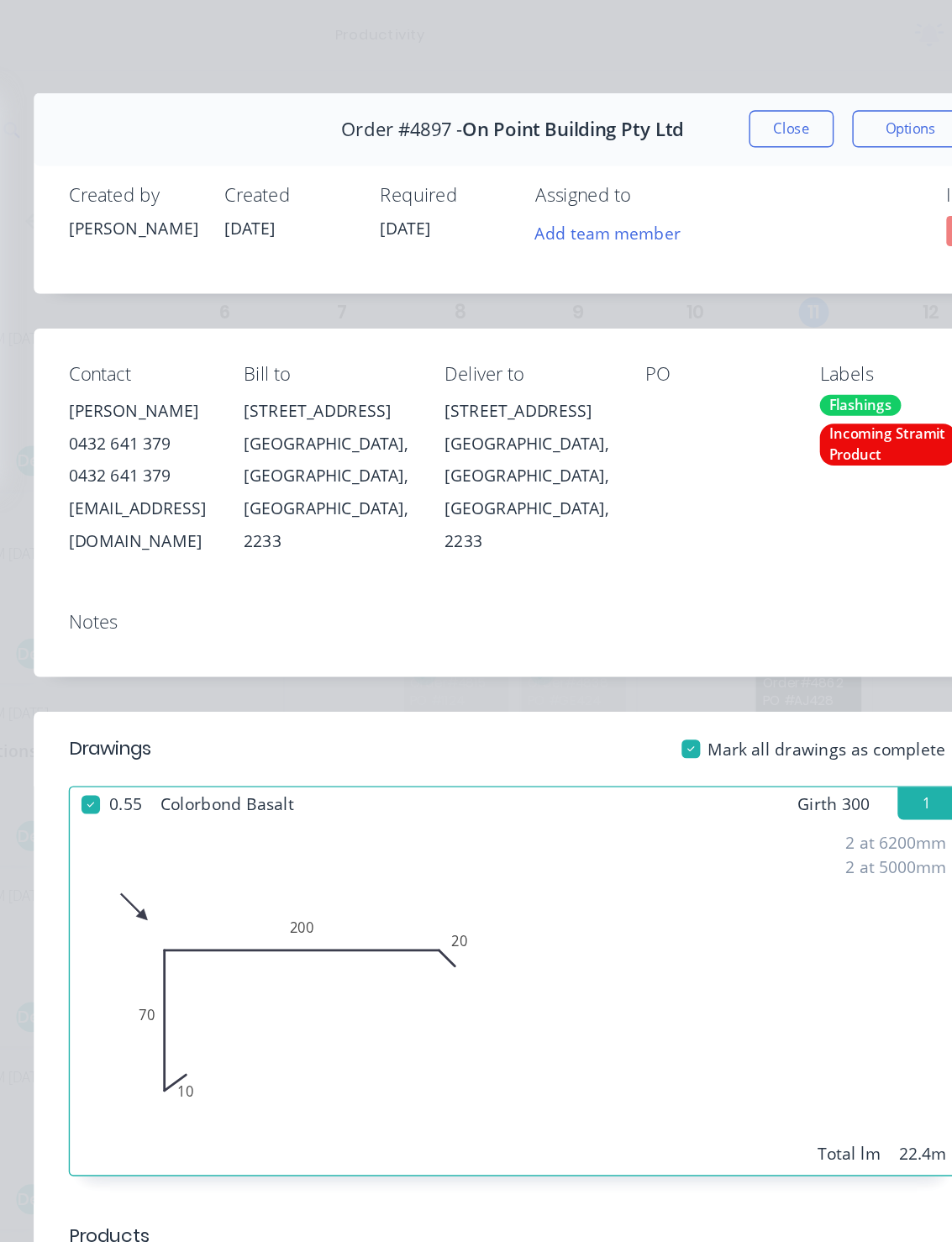 click on "Close" at bounding box center (773, 93) 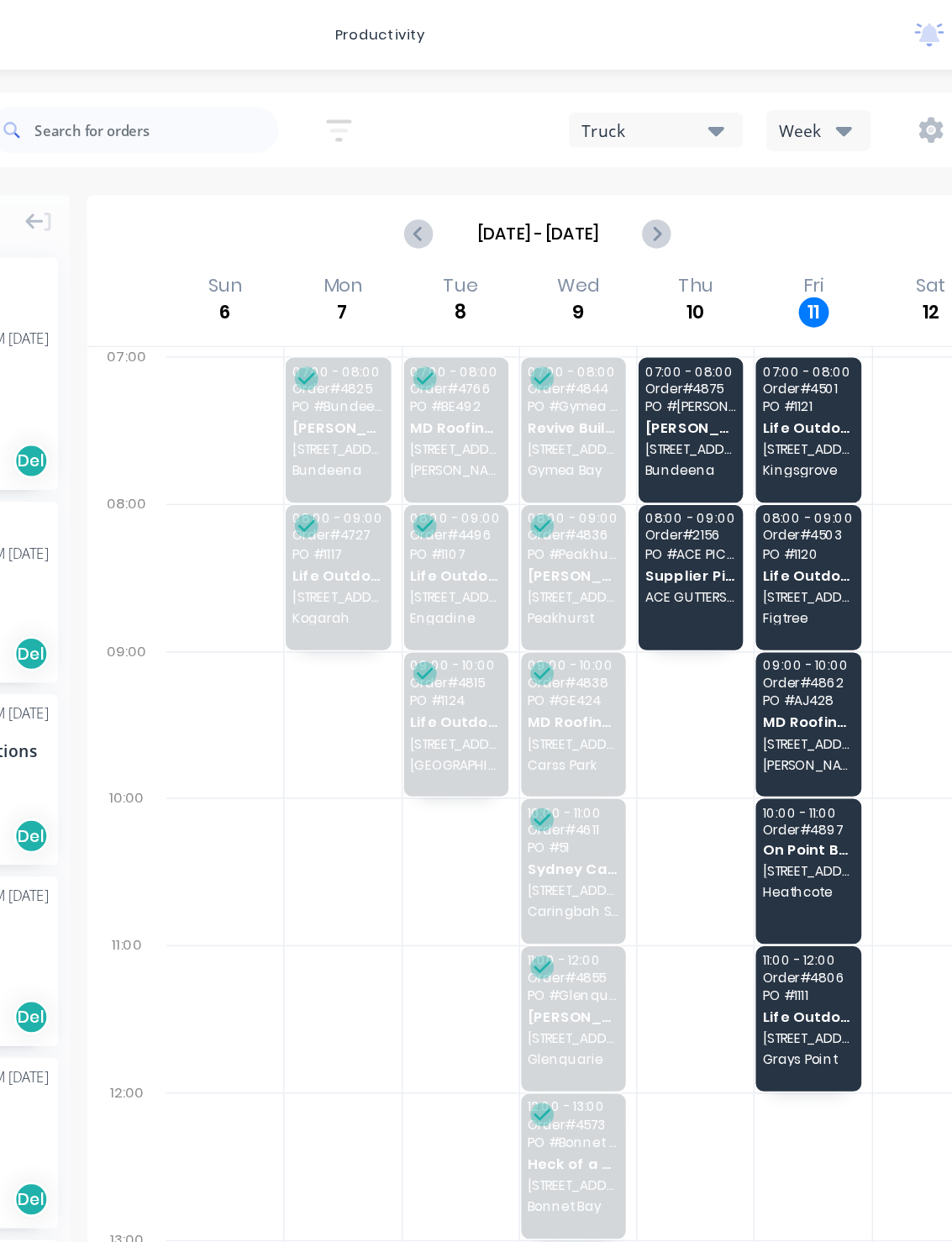 click on "[STREET_ADDRESS]" at bounding box center [786, 539] 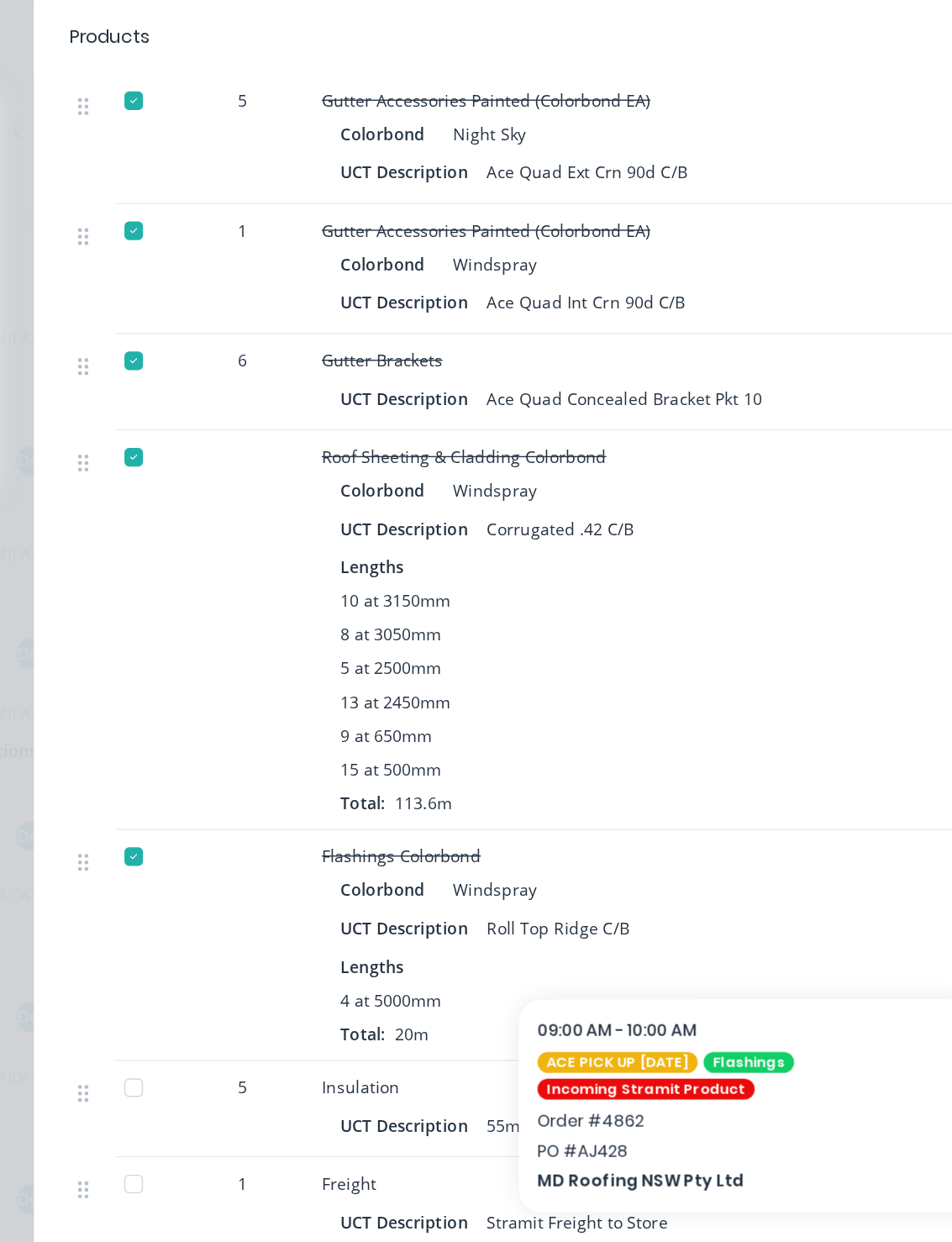 scroll, scrollTop: 1685, scrollLeft: 0, axis: vertical 